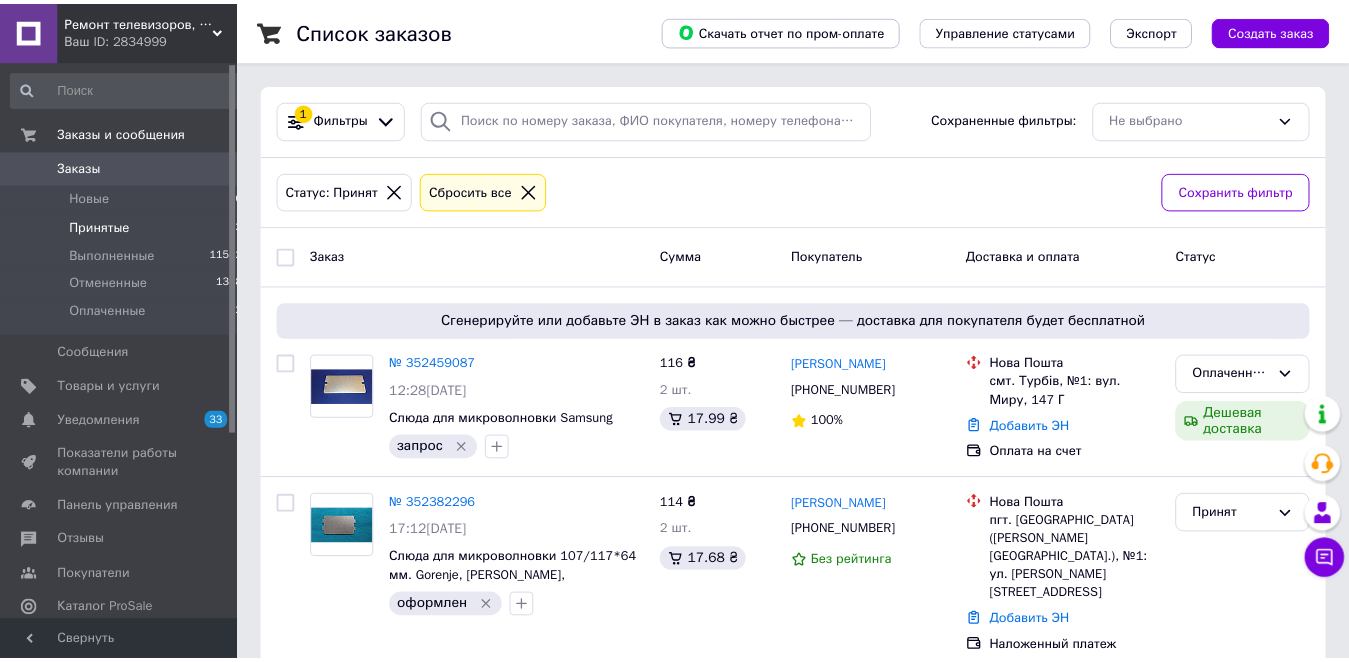 scroll, scrollTop: 0, scrollLeft: 0, axis: both 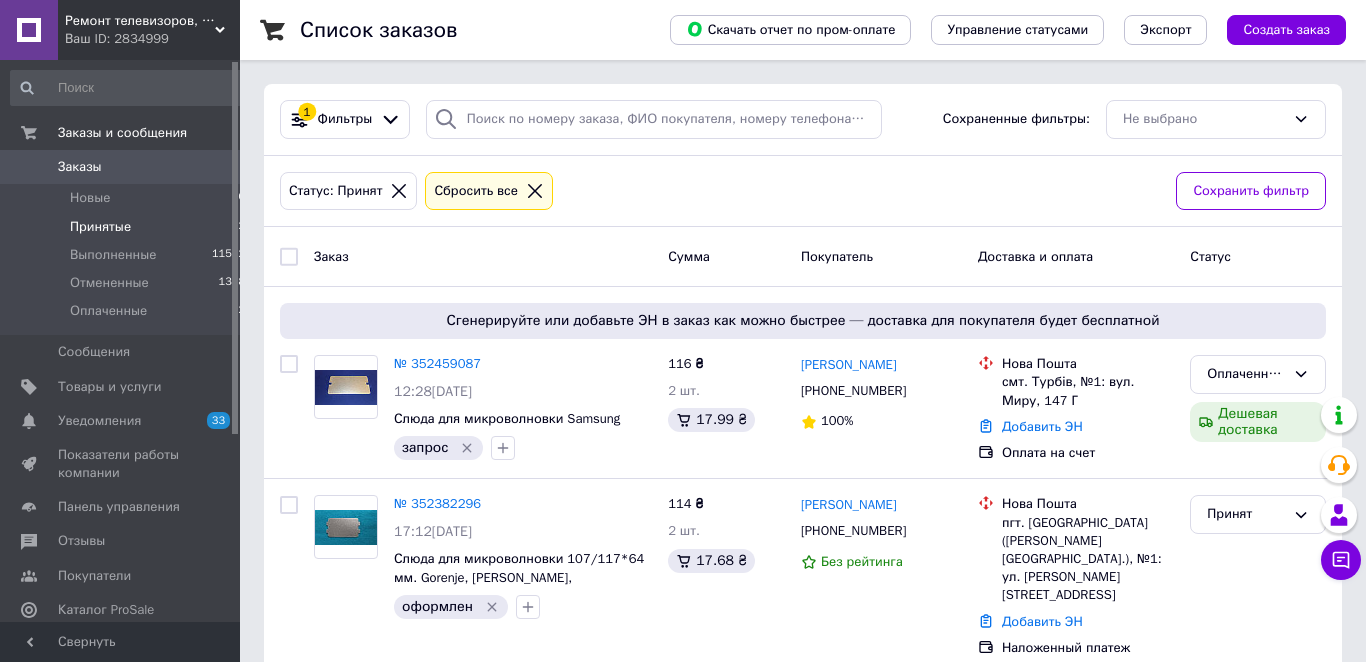 click on "Заказы 0" at bounding box center [128, 167] 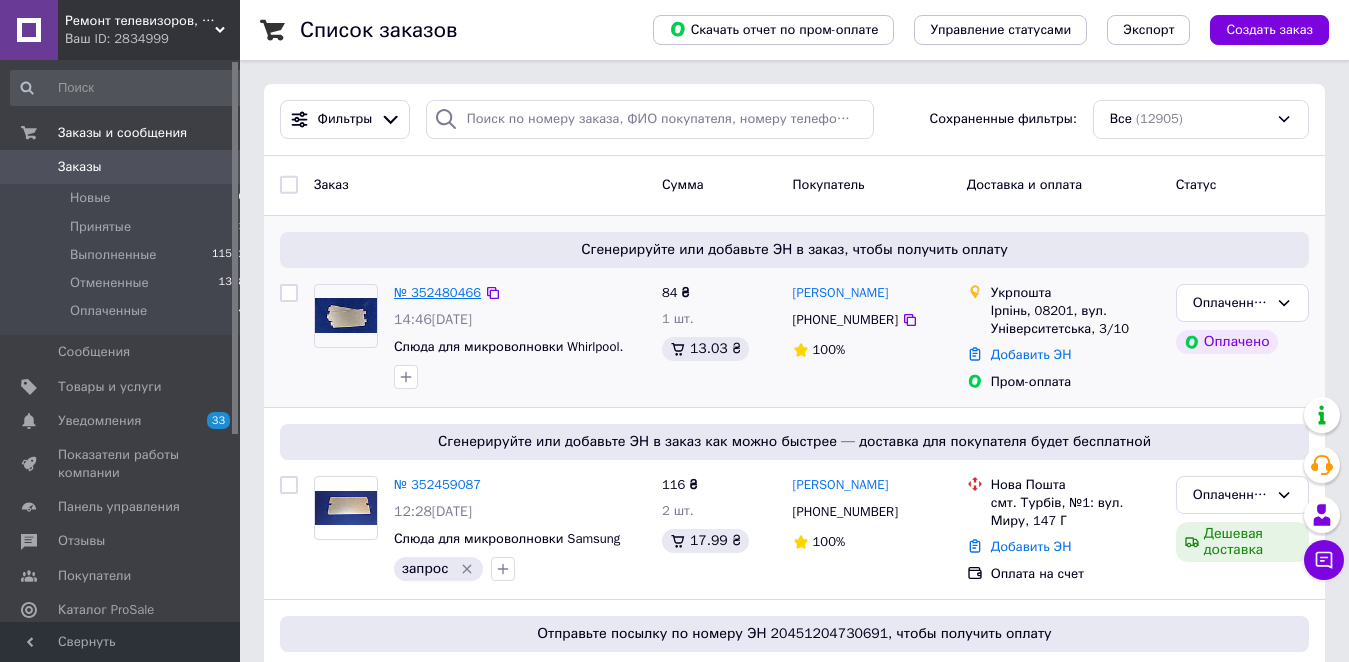 click on "№ 352480466" at bounding box center (437, 292) 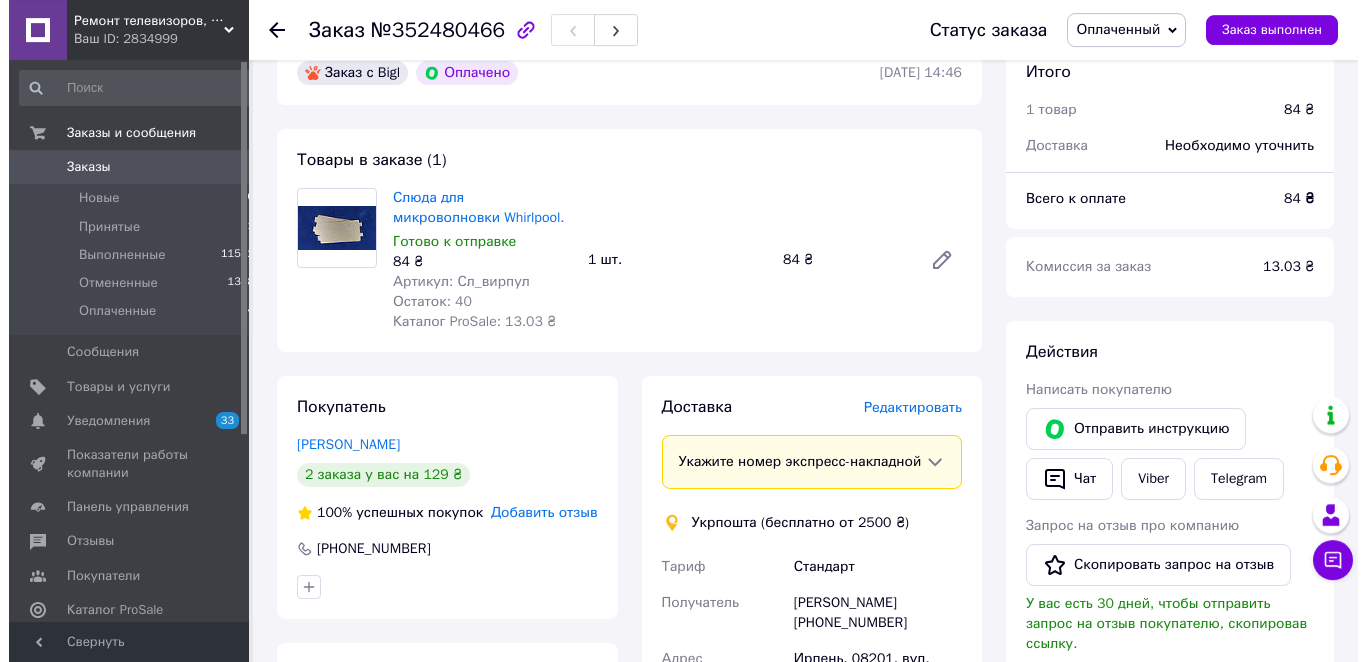 scroll, scrollTop: 802, scrollLeft: 0, axis: vertical 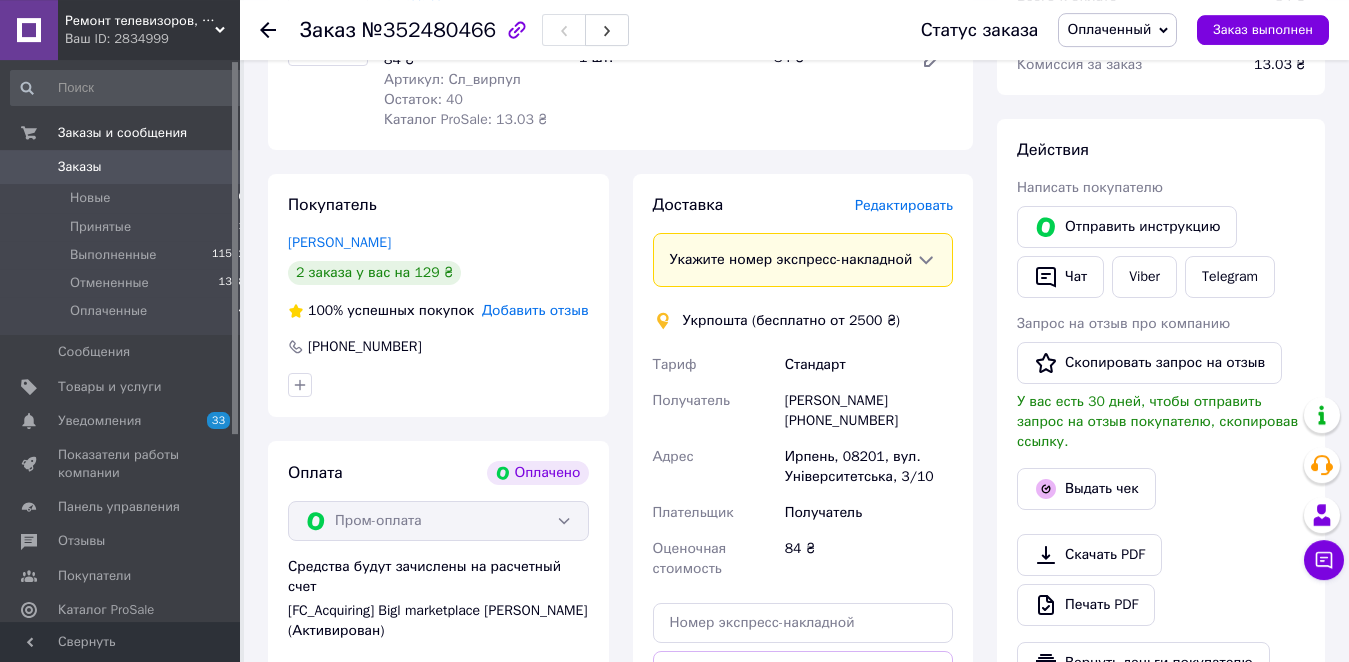 click on "Редактировать" at bounding box center (904, 205) 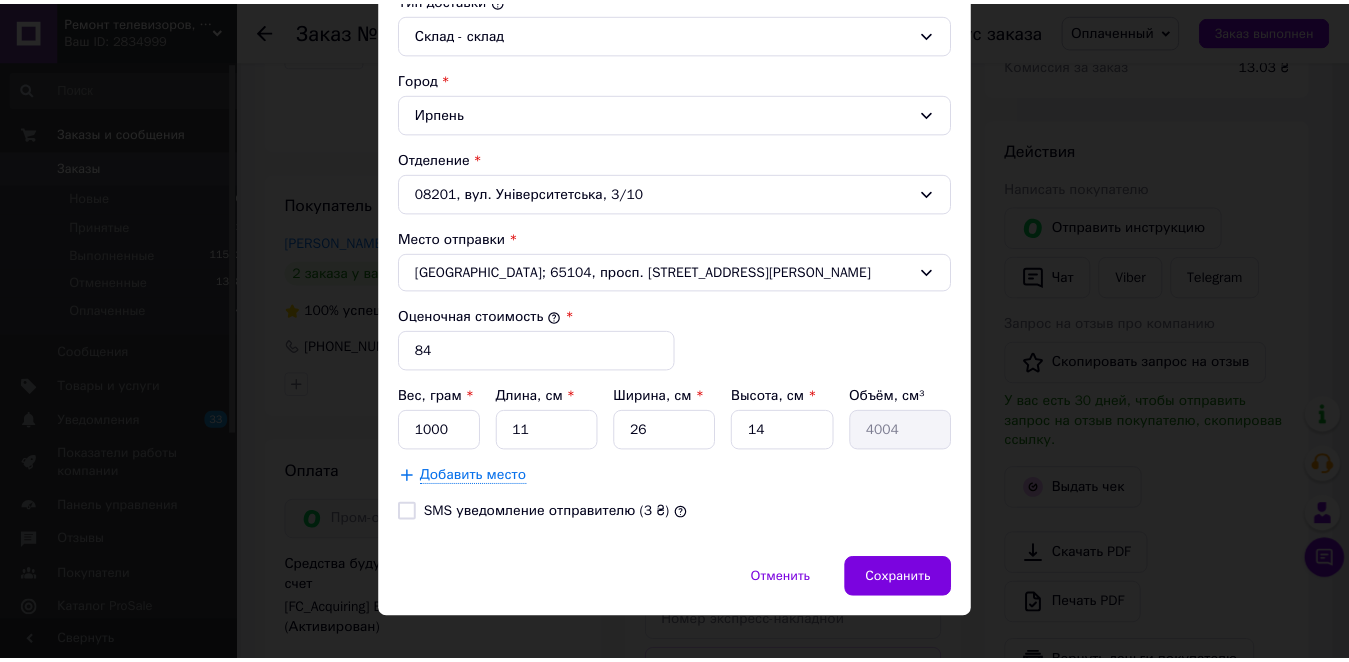 scroll, scrollTop: 589, scrollLeft: 0, axis: vertical 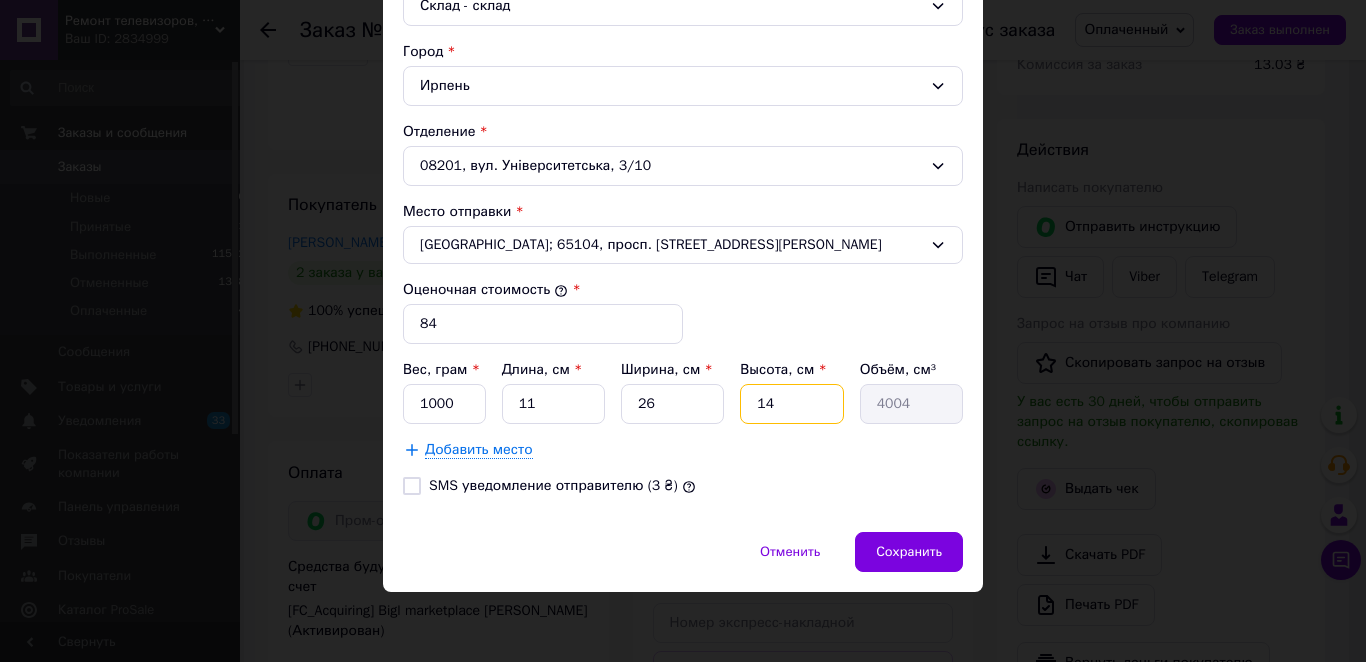 drag, startPoint x: 758, startPoint y: 406, endPoint x: 746, endPoint y: 406, distance: 12 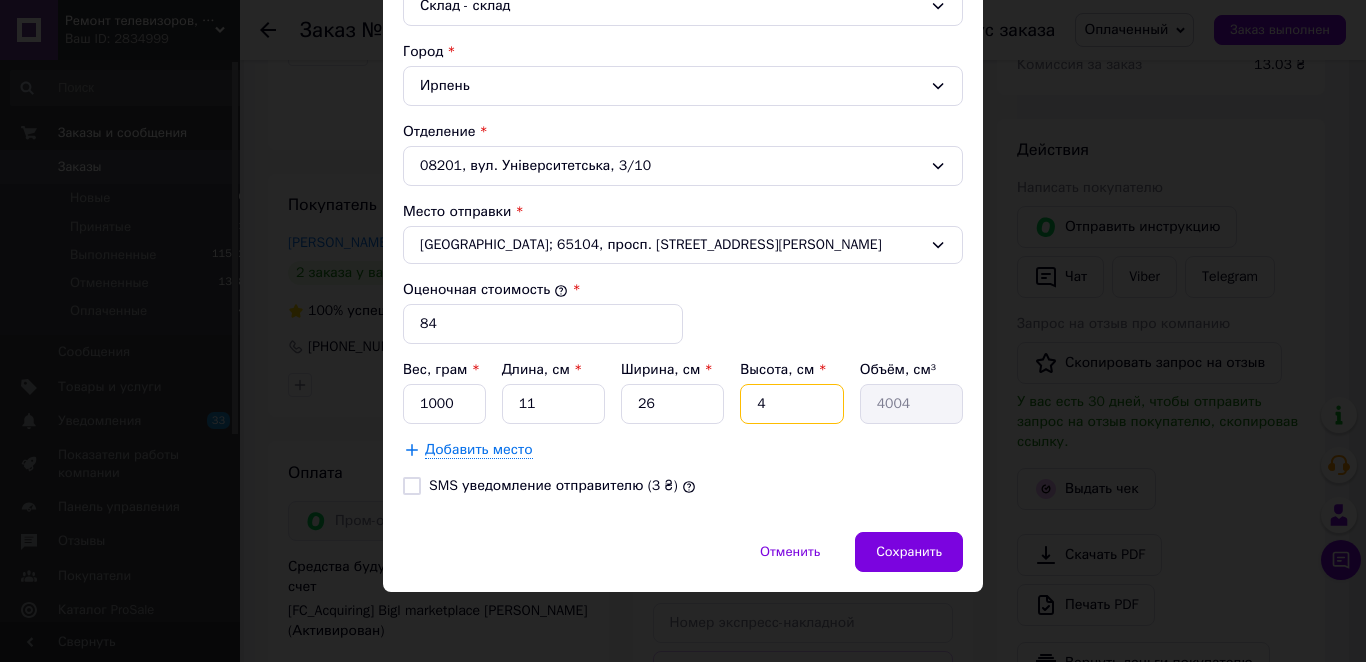 type on "1144" 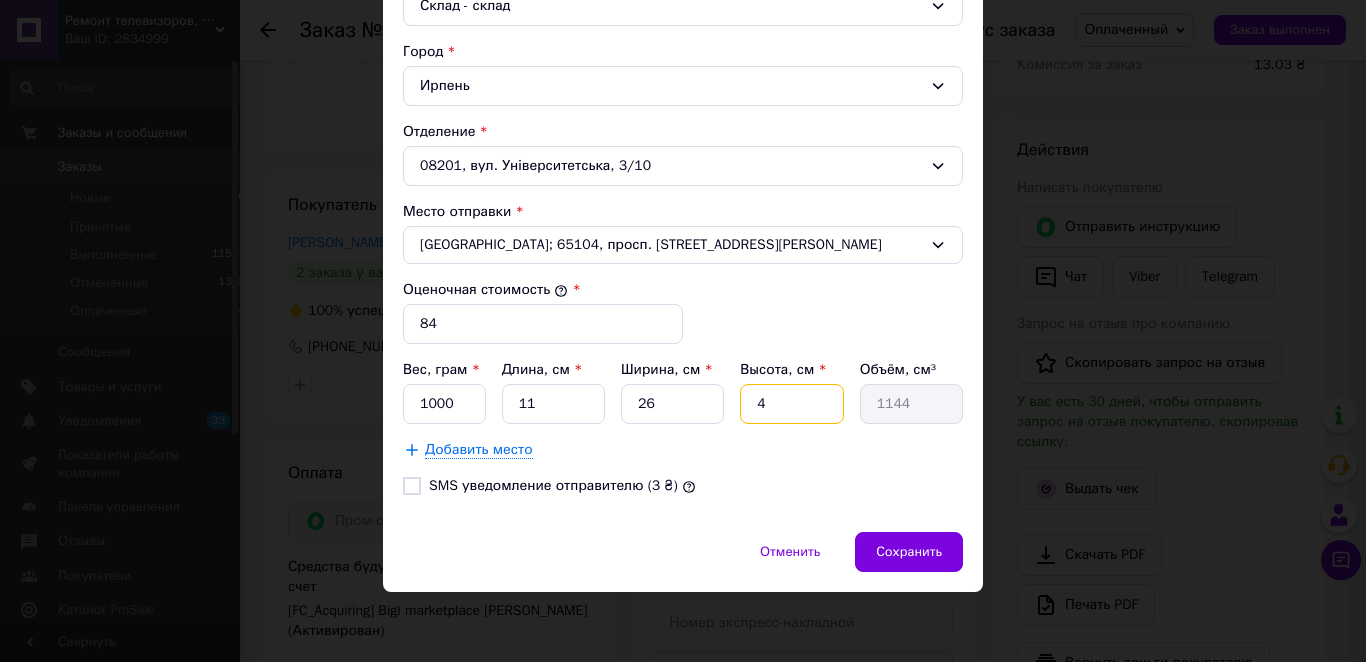 type on "4" 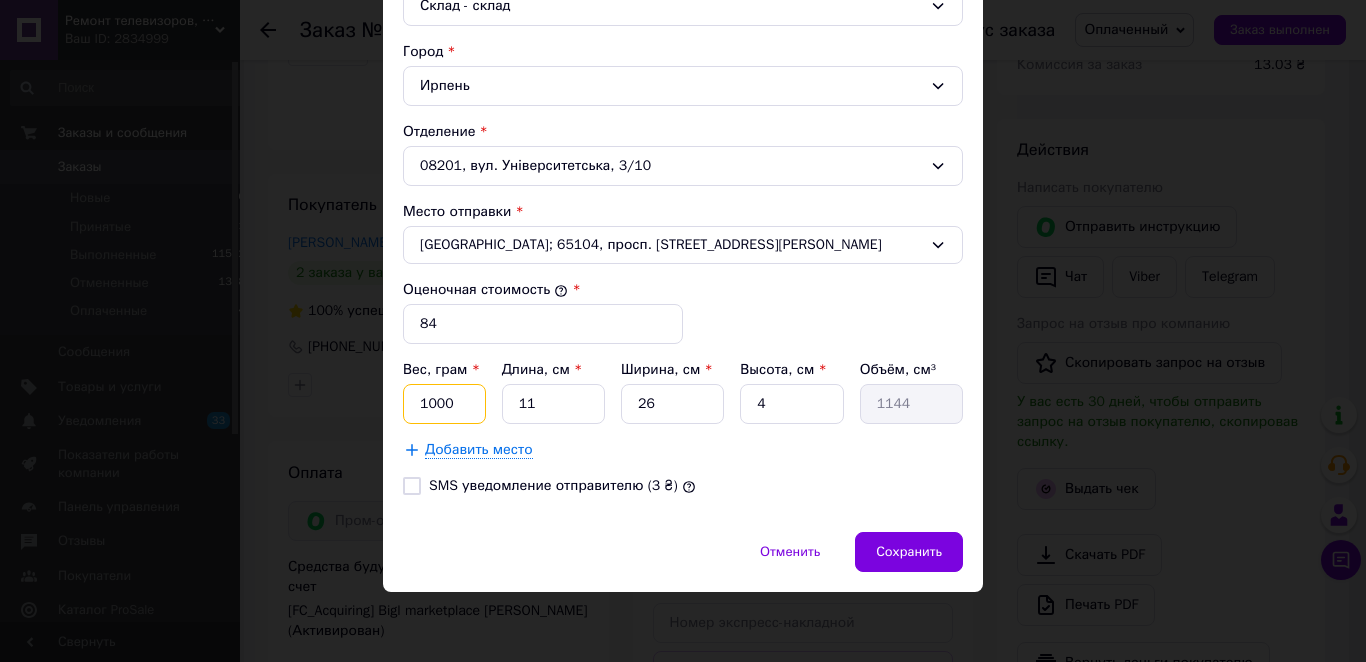 drag, startPoint x: 455, startPoint y: 405, endPoint x: 395, endPoint y: 412, distance: 60.40695 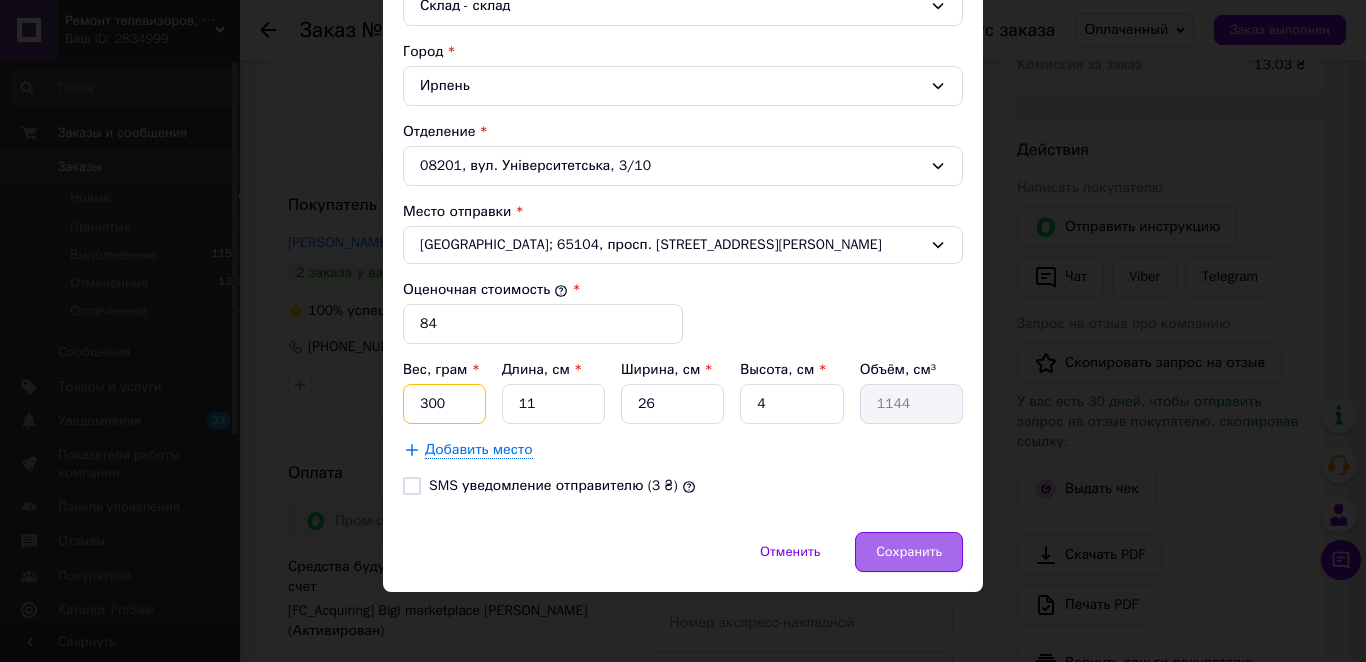 type on "300" 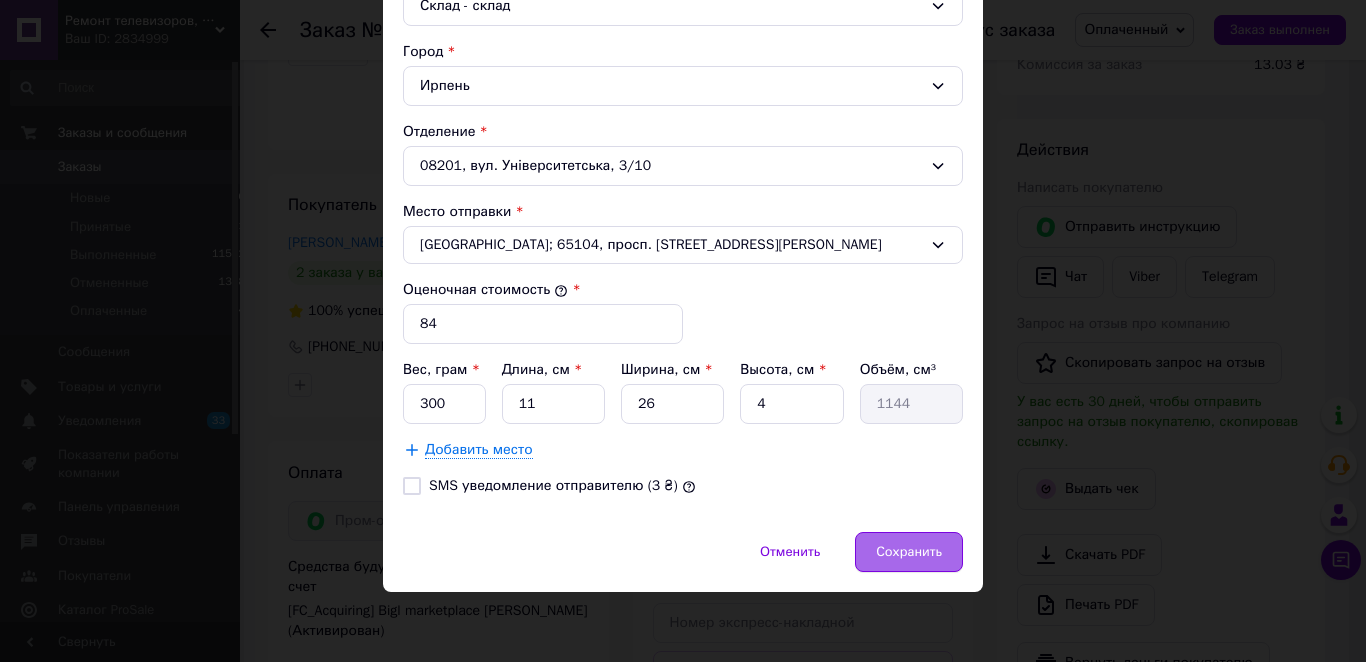 click on "Сохранить" at bounding box center [909, 552] 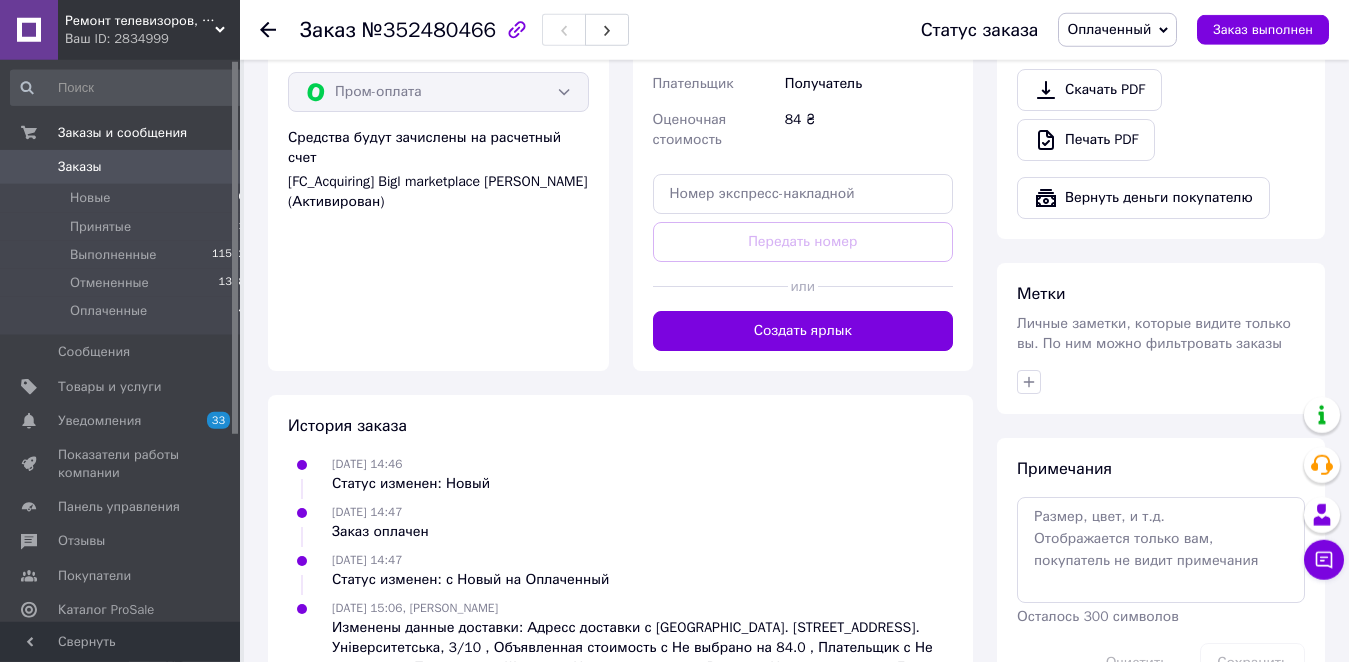 scroll, scrollTop: 1313, scrollLeft: 0, axis: vertical 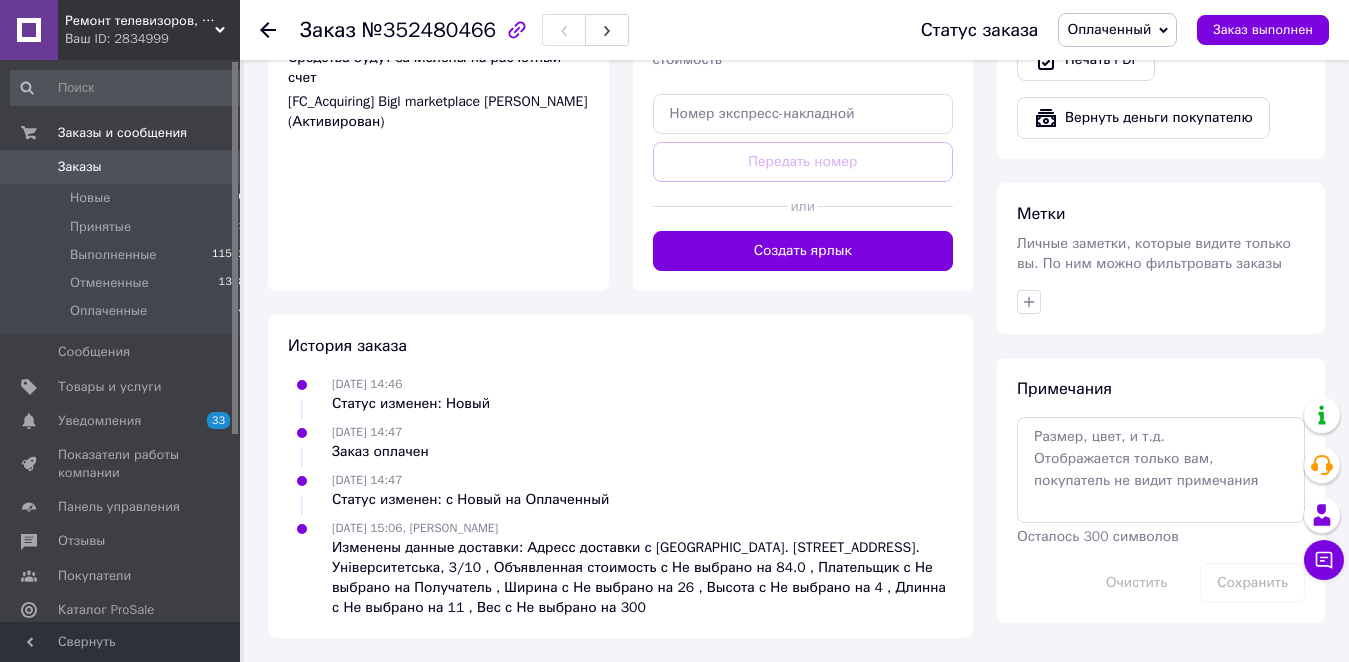 drag, startPoint x: 892, startPoint y: 278, endPoint x: 1065, endPoint y: 250, distance: 175.25125 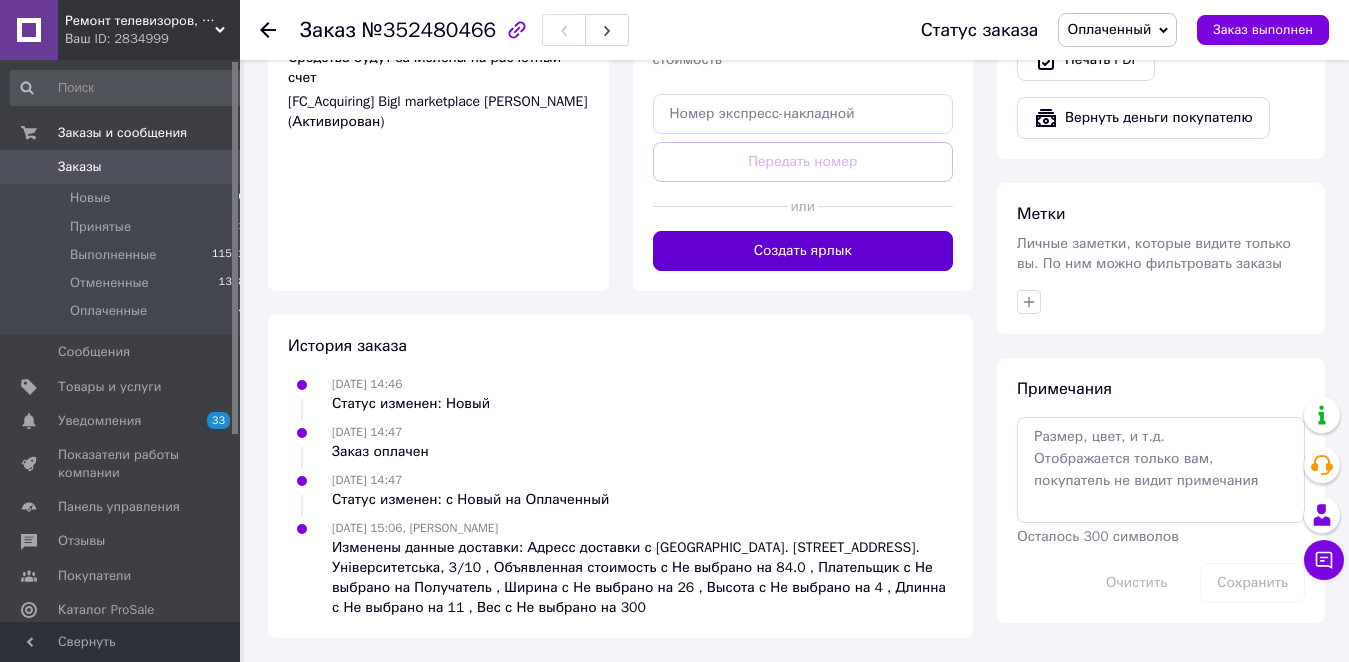 click on "Создать ярлык" at bounding box center (803, 251) 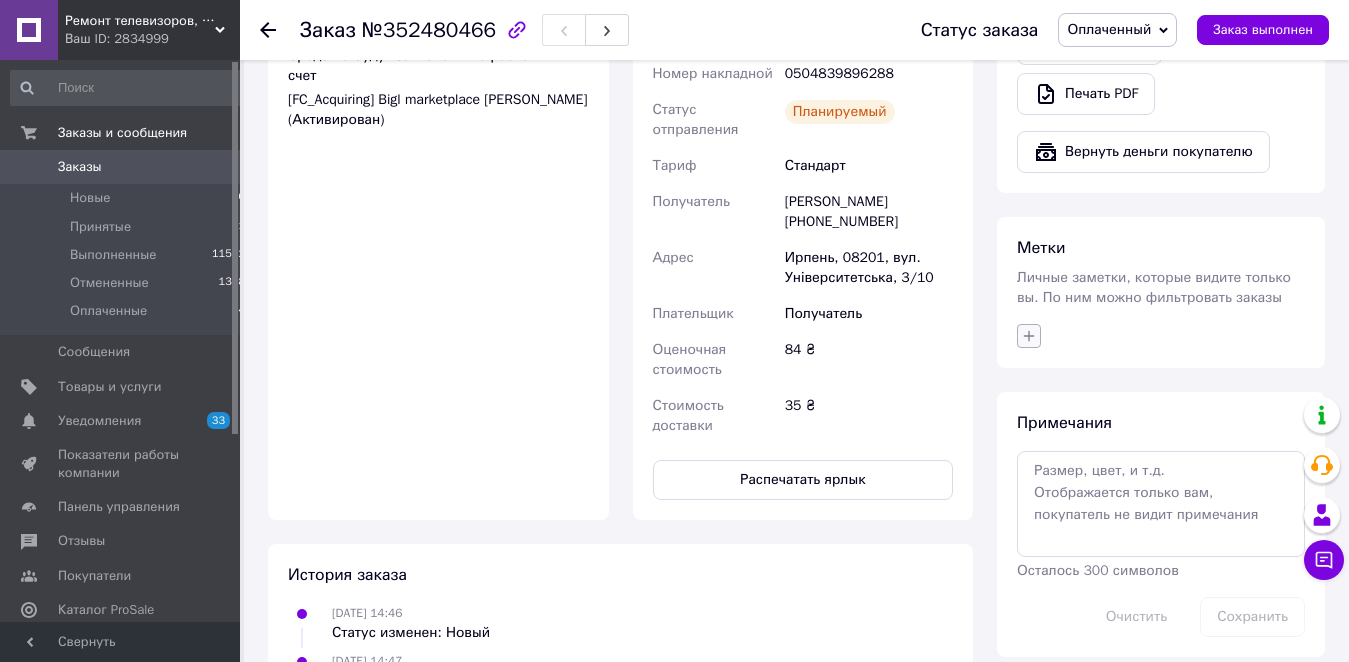 click 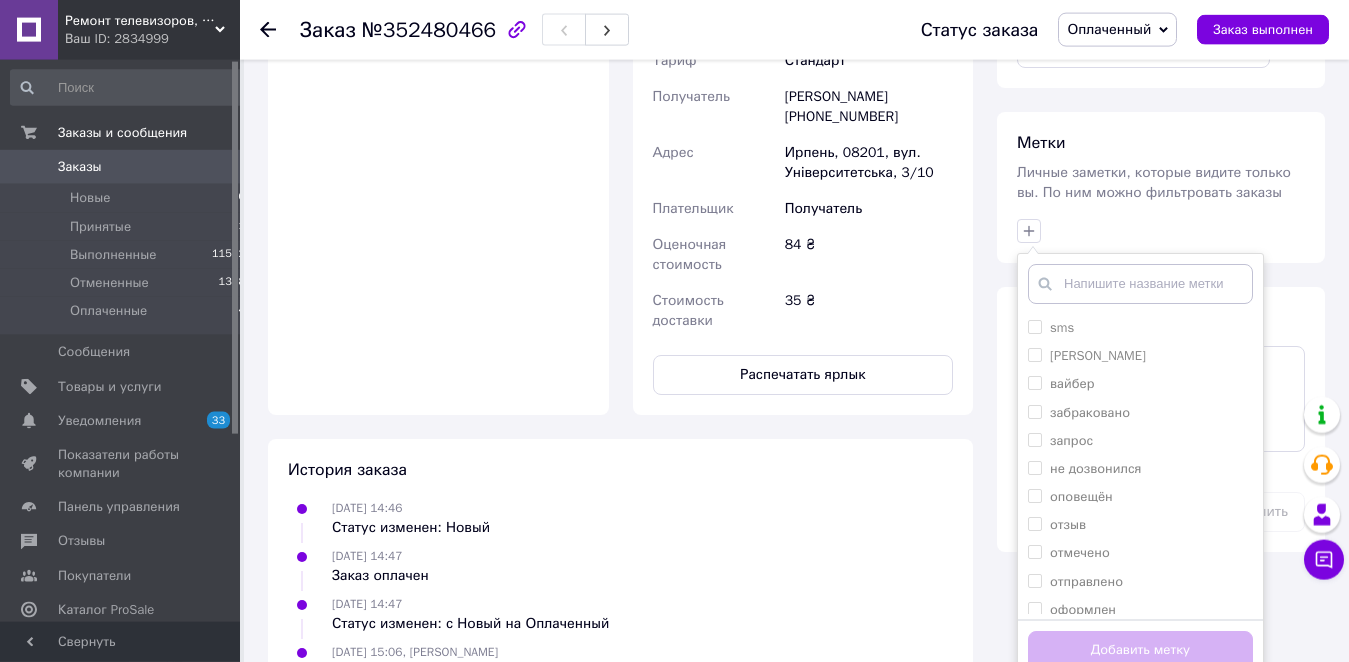 scroll, scrollTop: 1523, scrollLeft: 0, axis: vertical 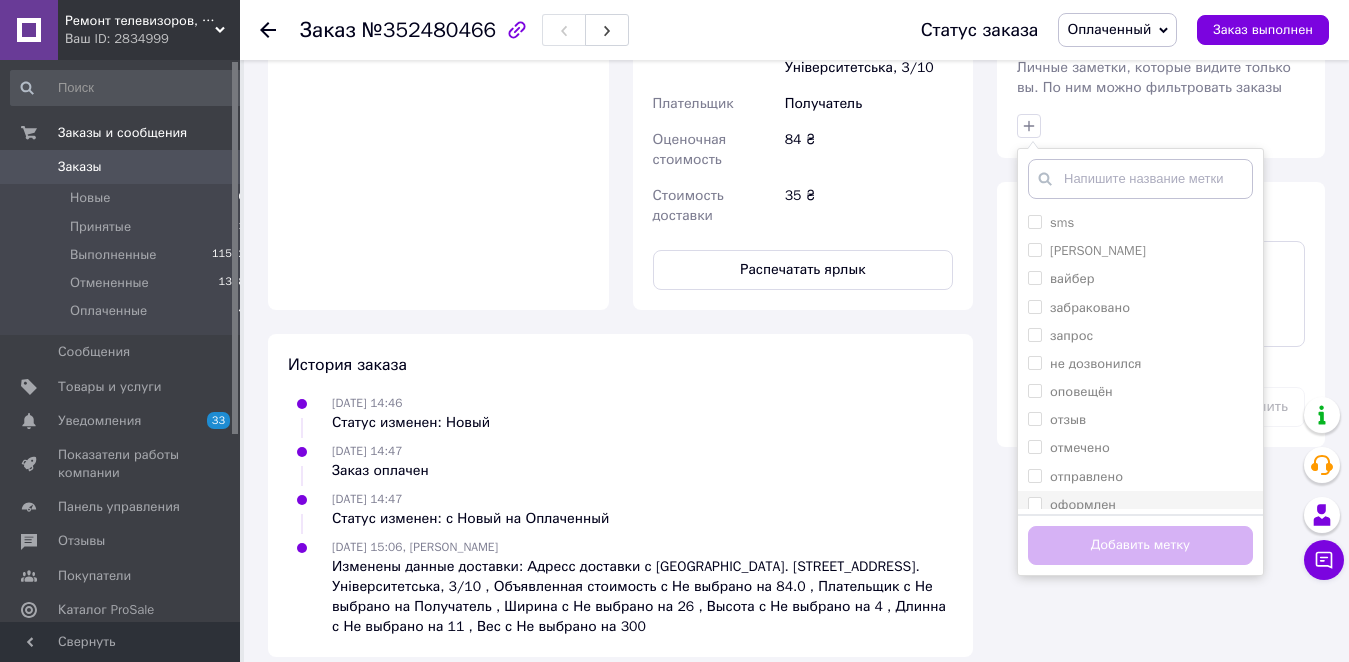 click on "оформлен" at bounding box center (1034, 503) 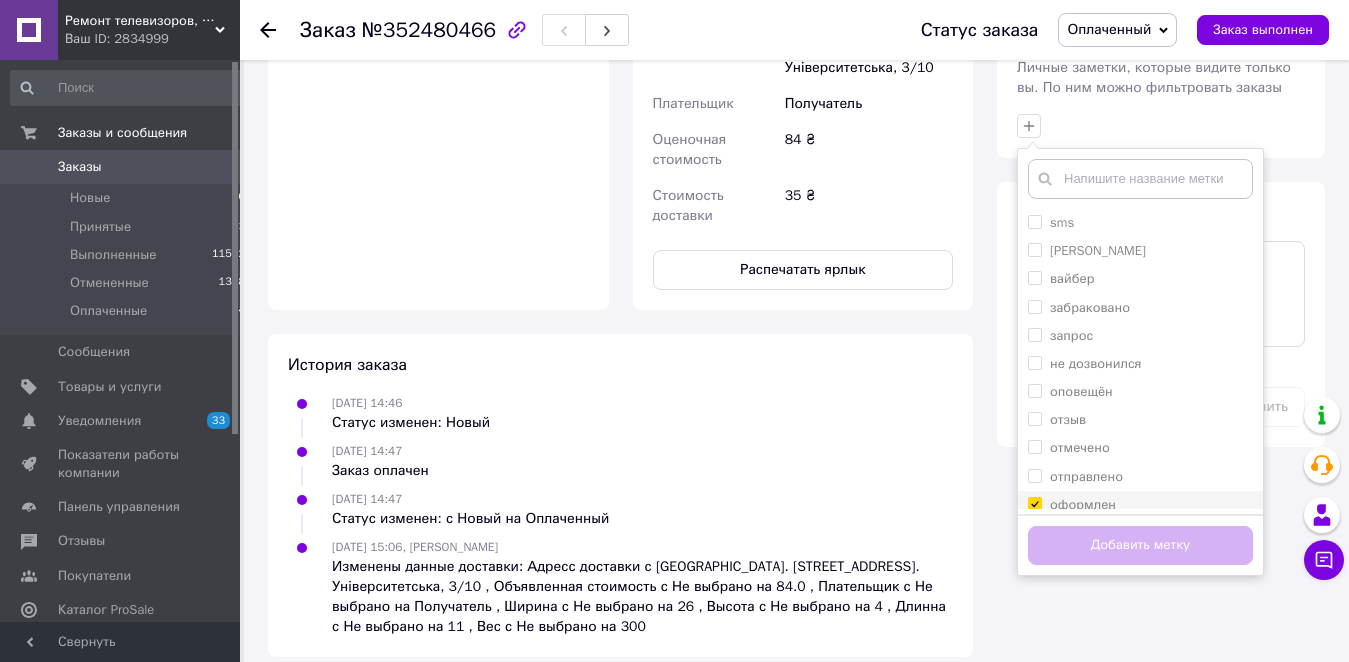 checkbox on "true" 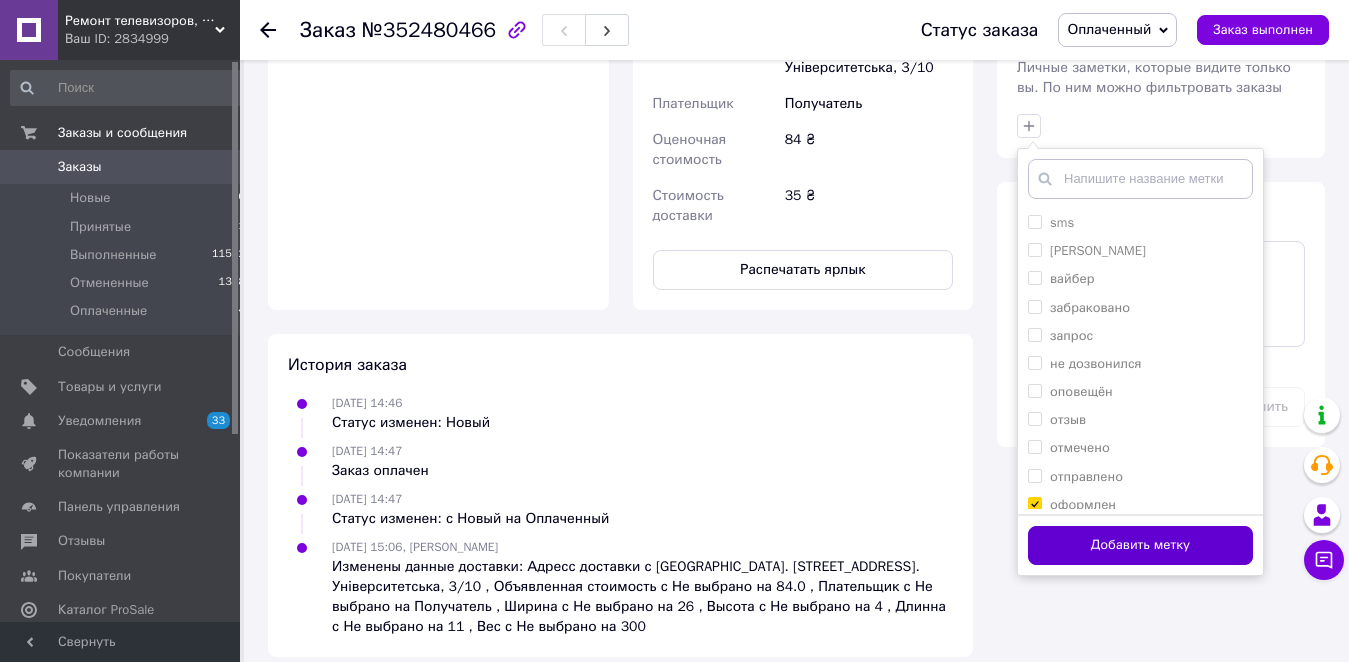 click on "Добавить метку" at bounding box center (1140, 545) 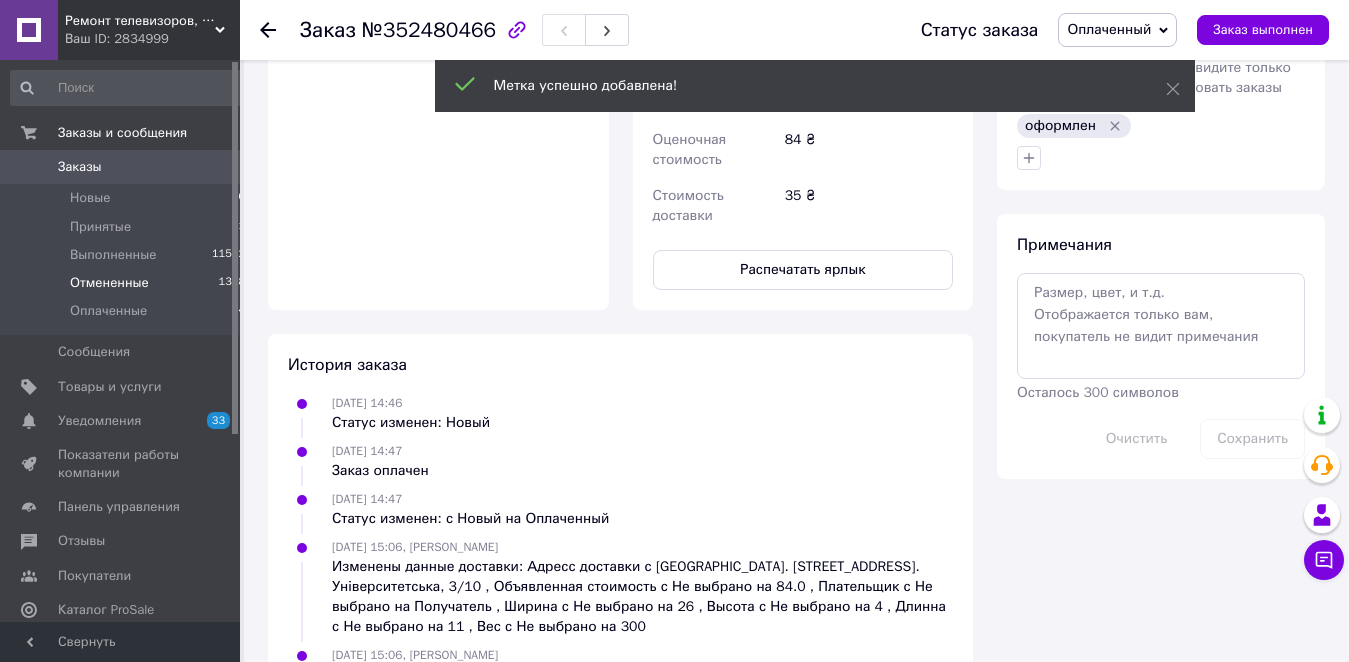 click on "Отмененные 1358" at bounding box center (128, 283) 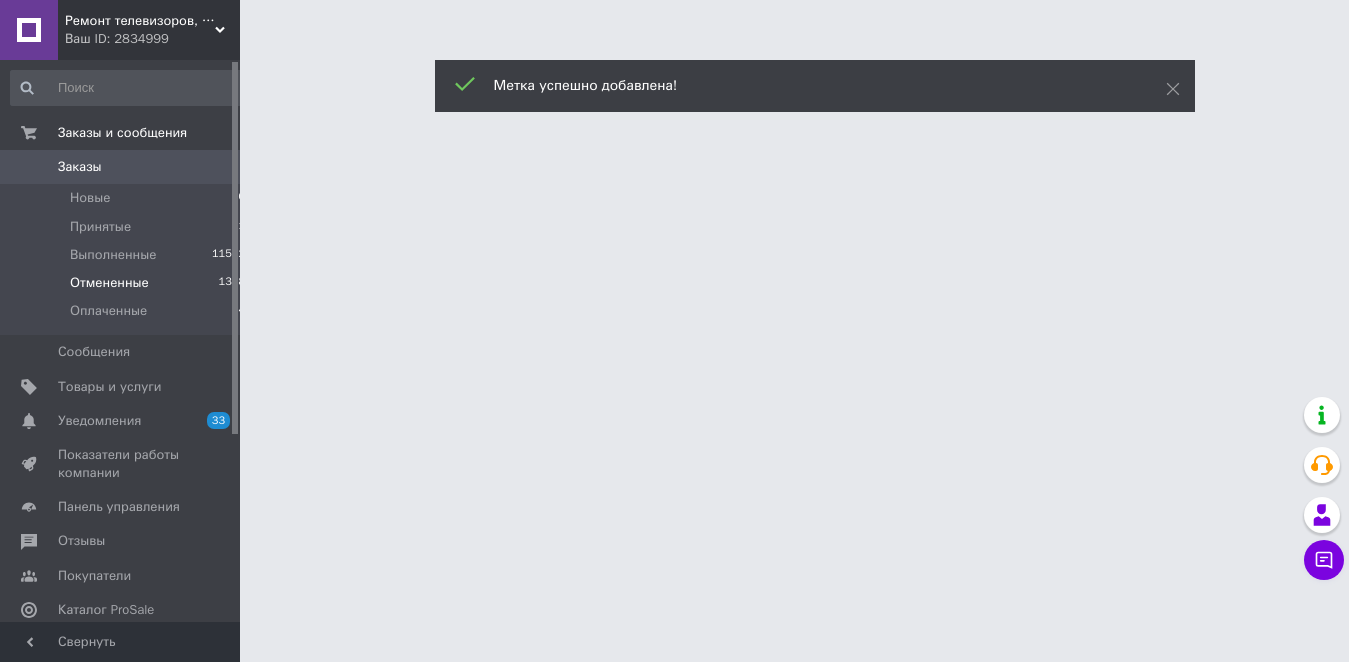 scroll, scrollTop: 0, scrollLeft: 0, axis: both 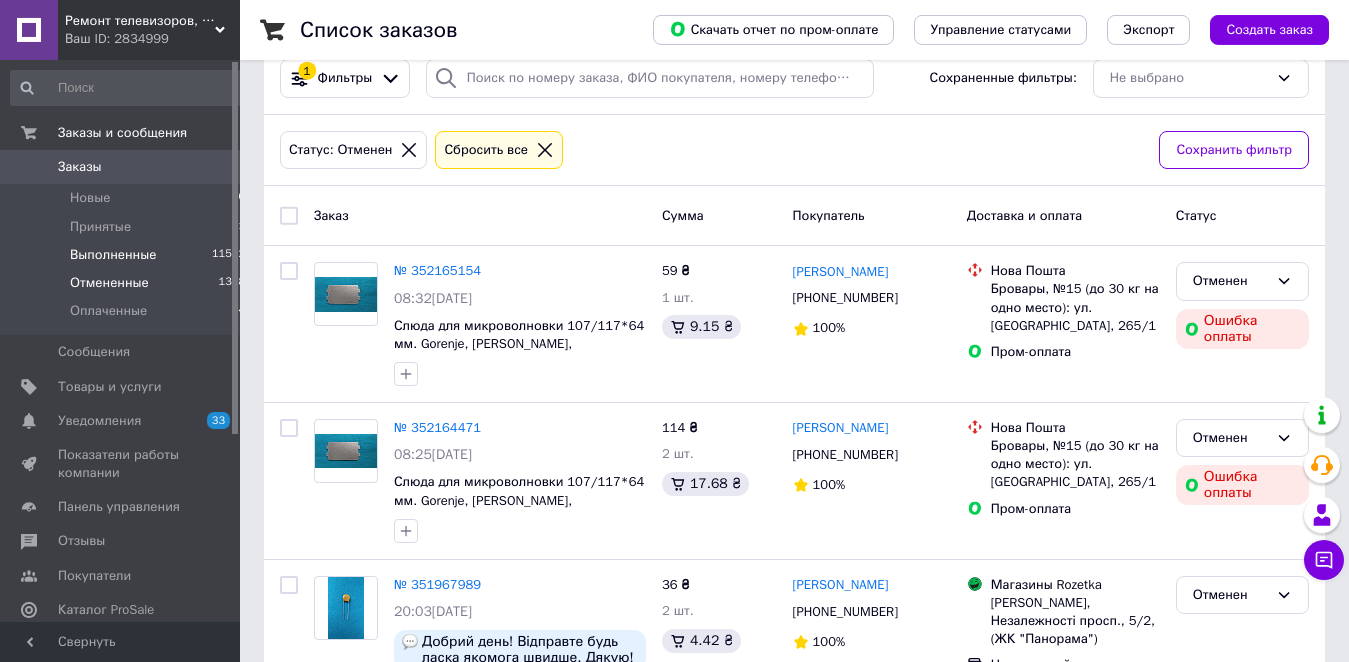 click on "Выполненные" at bounding box center [113, 255] 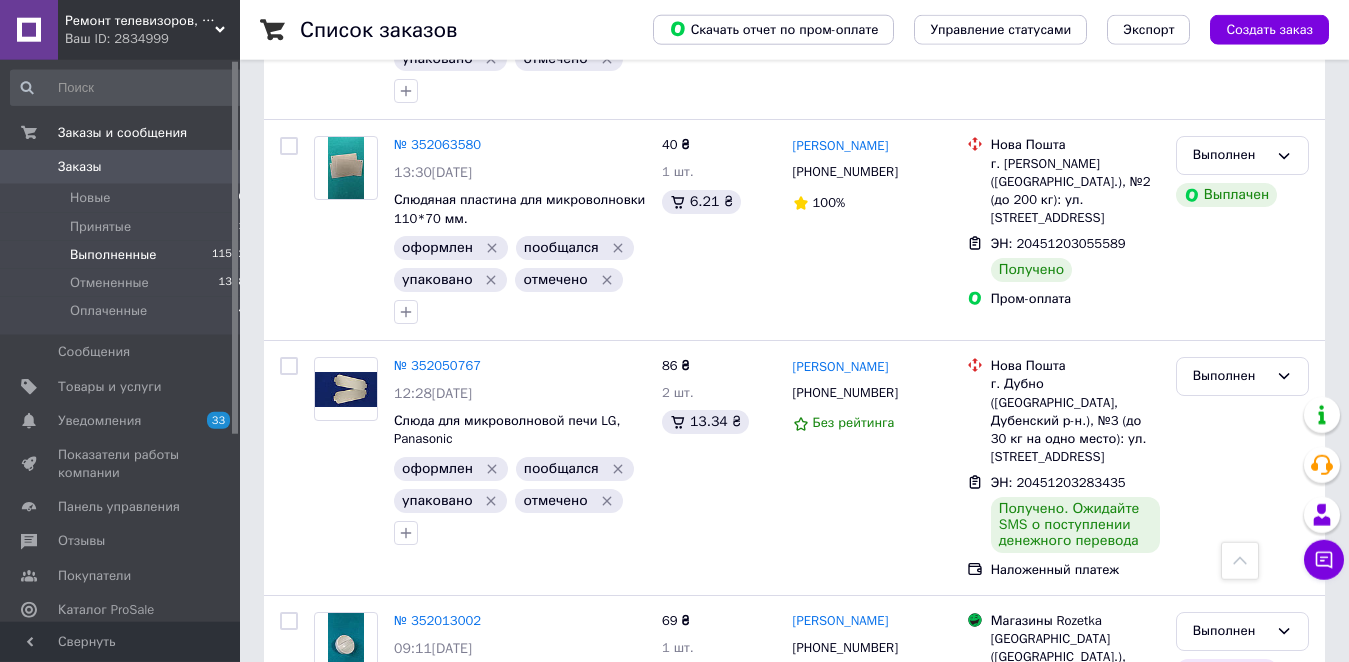 scroll, scrollTop: 4252, scrollLeft: 0, axis: vertical 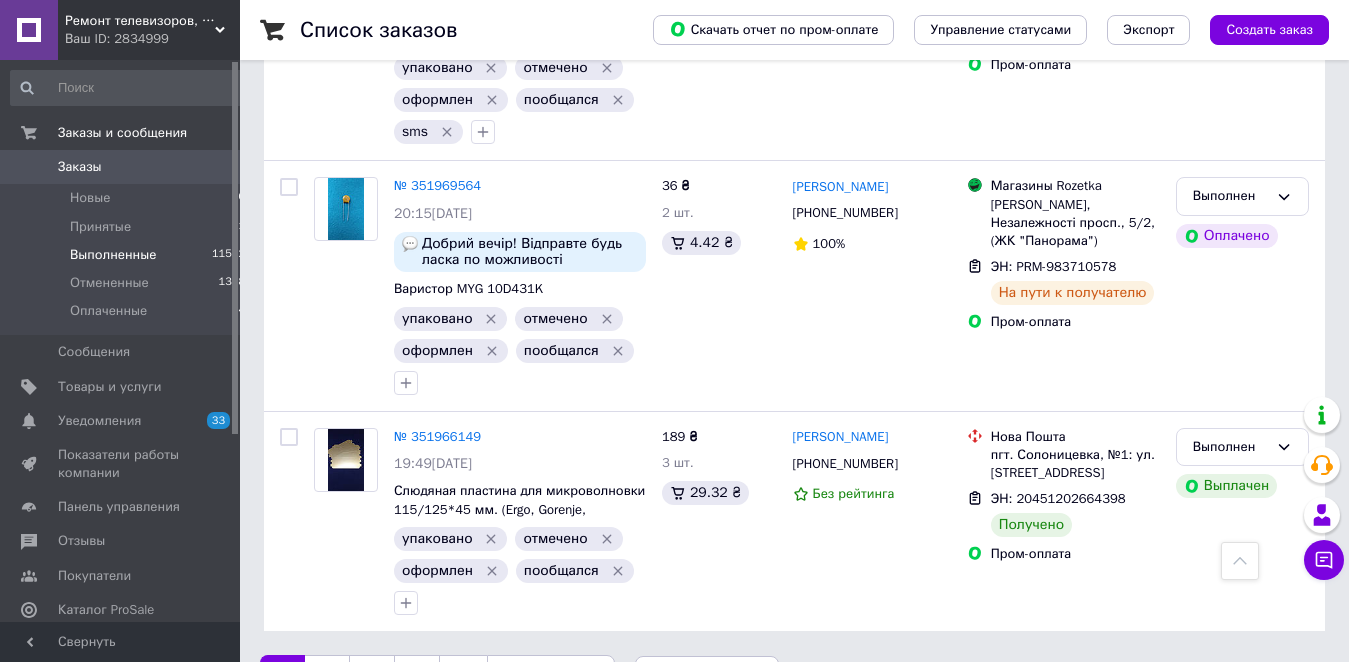 click on "2" at bounding box center (327, 676) 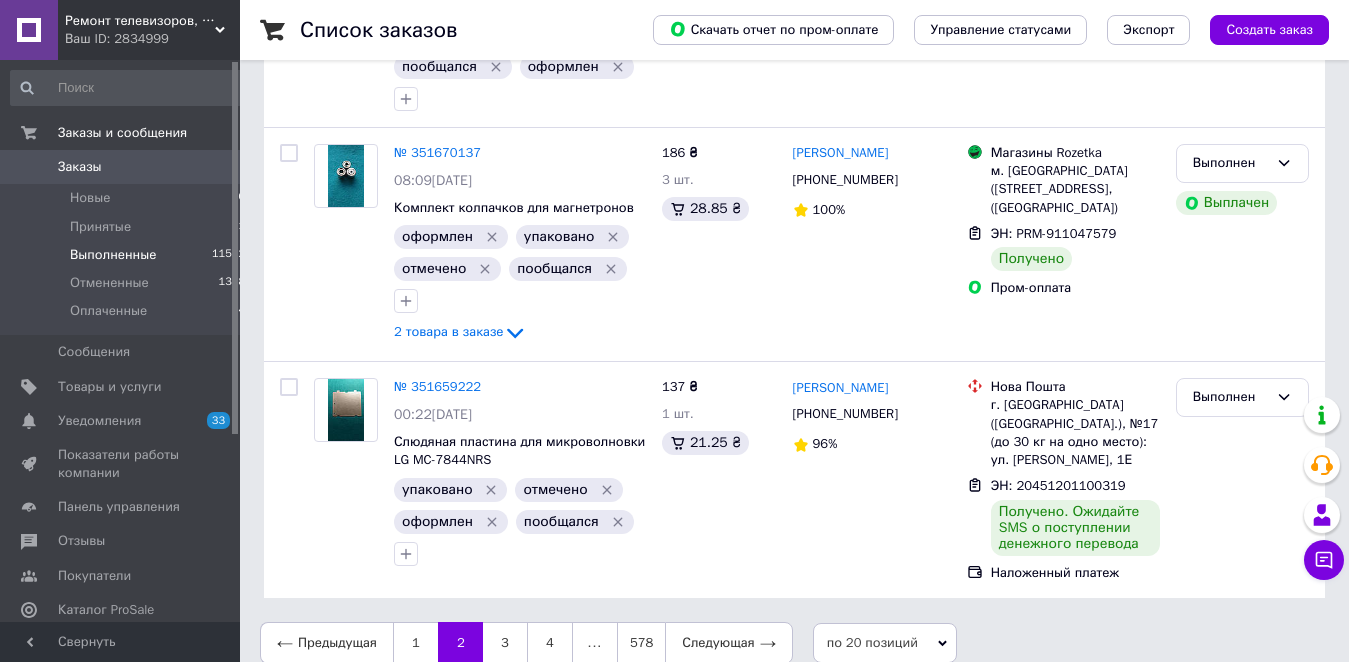 scroll, scrollTop: 0, scrollLeft: 0, axis: both 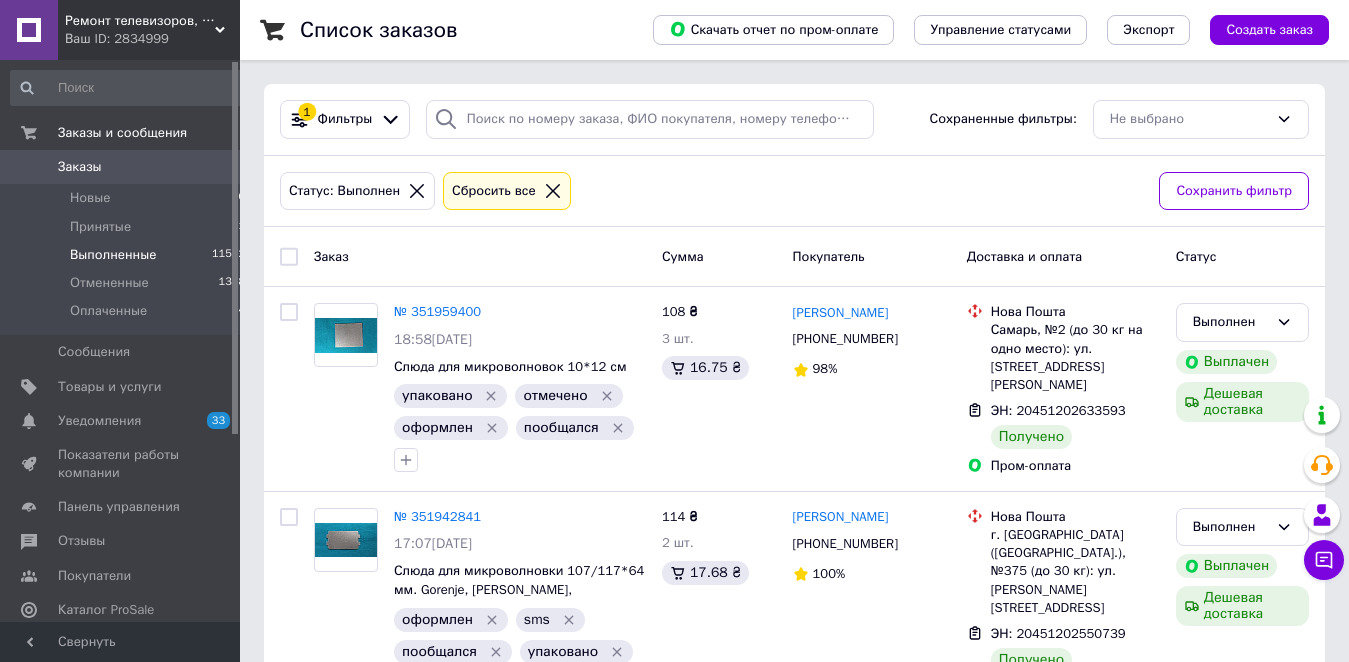 click on "1 Фильтры Сохраненные фильтры: Не выбрано" at bounding box center (794, 120) 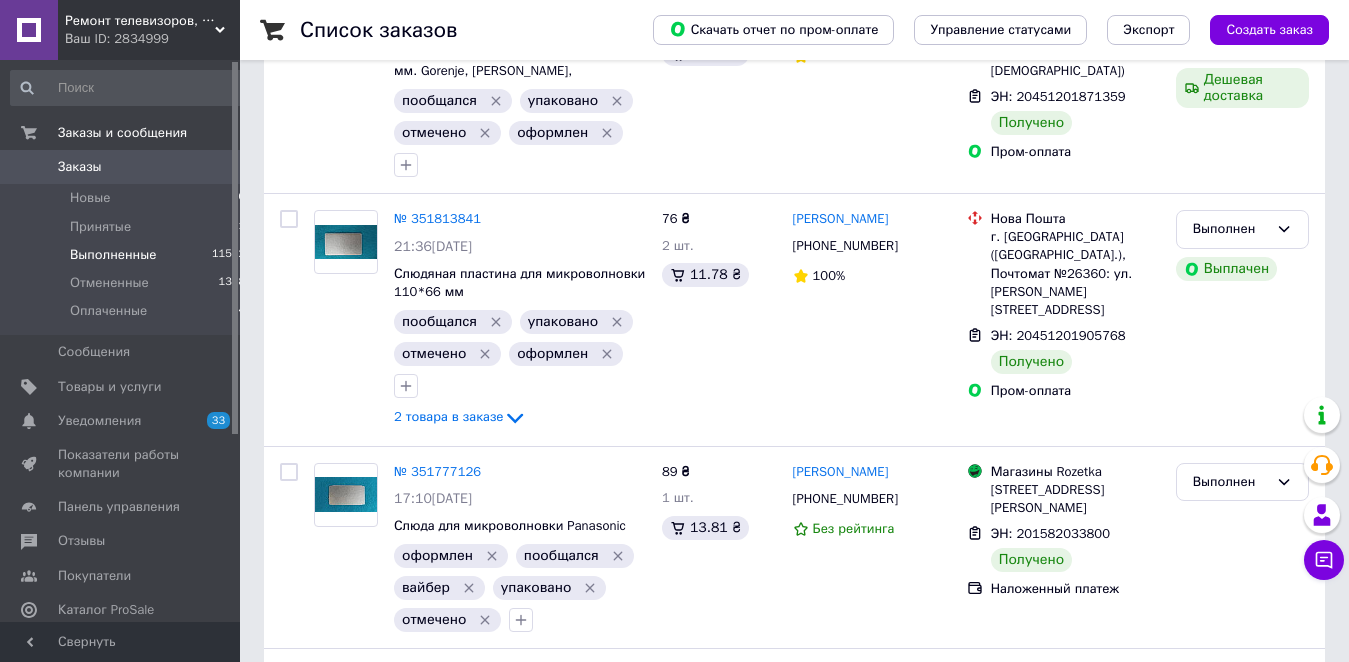 scroll, scrollTop: 4200, scrollLeft: 0, axis: vertical 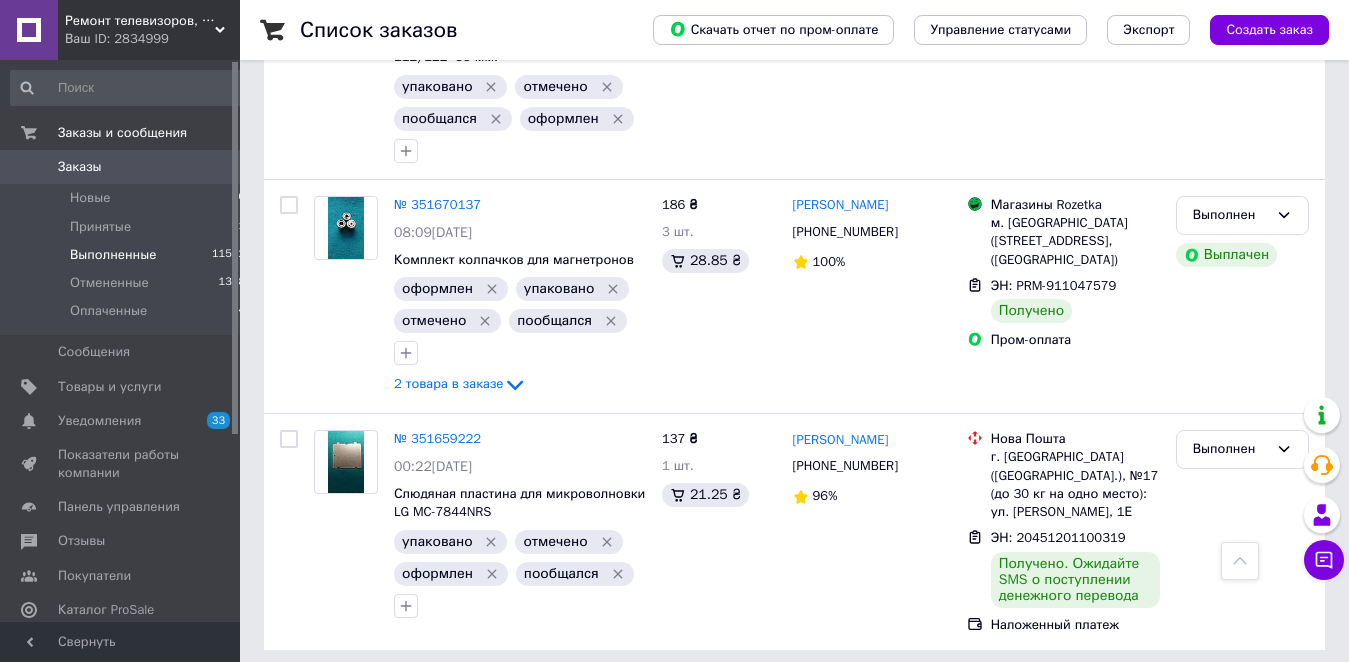 click on "1" at bounding box center (415, 695) 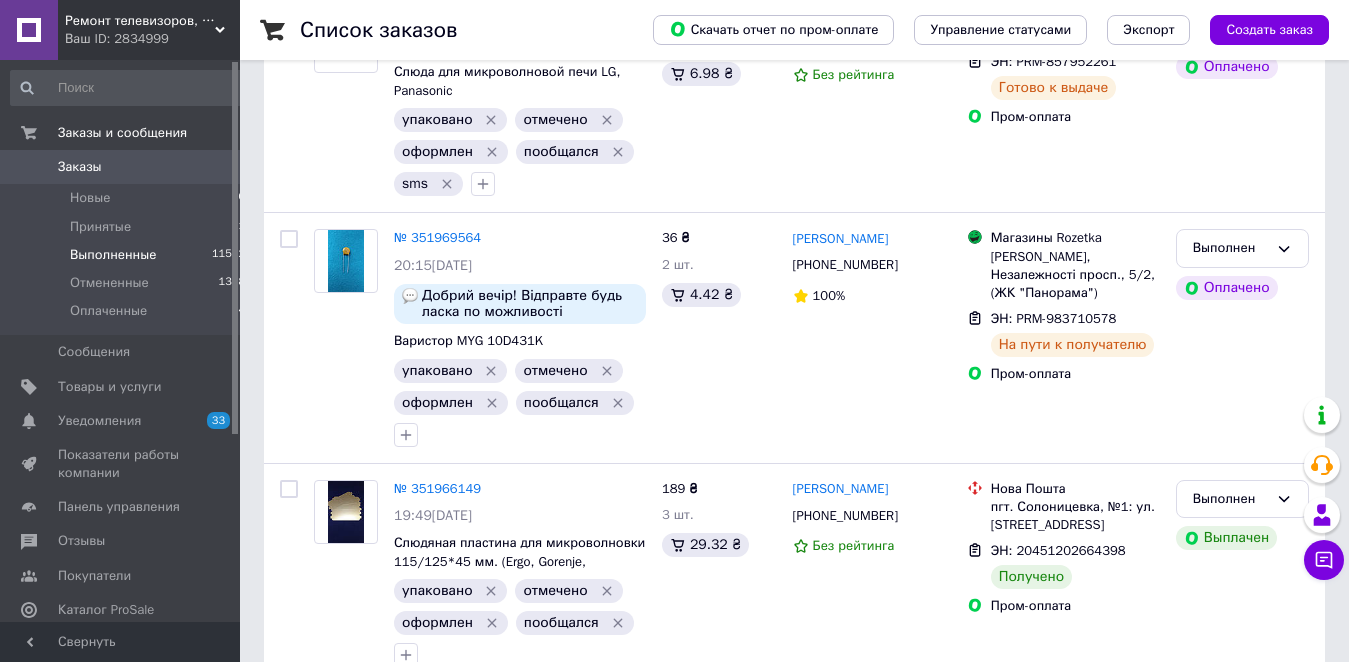 scroll, scrollTop: 0, scrollLeft: 0, axis: both 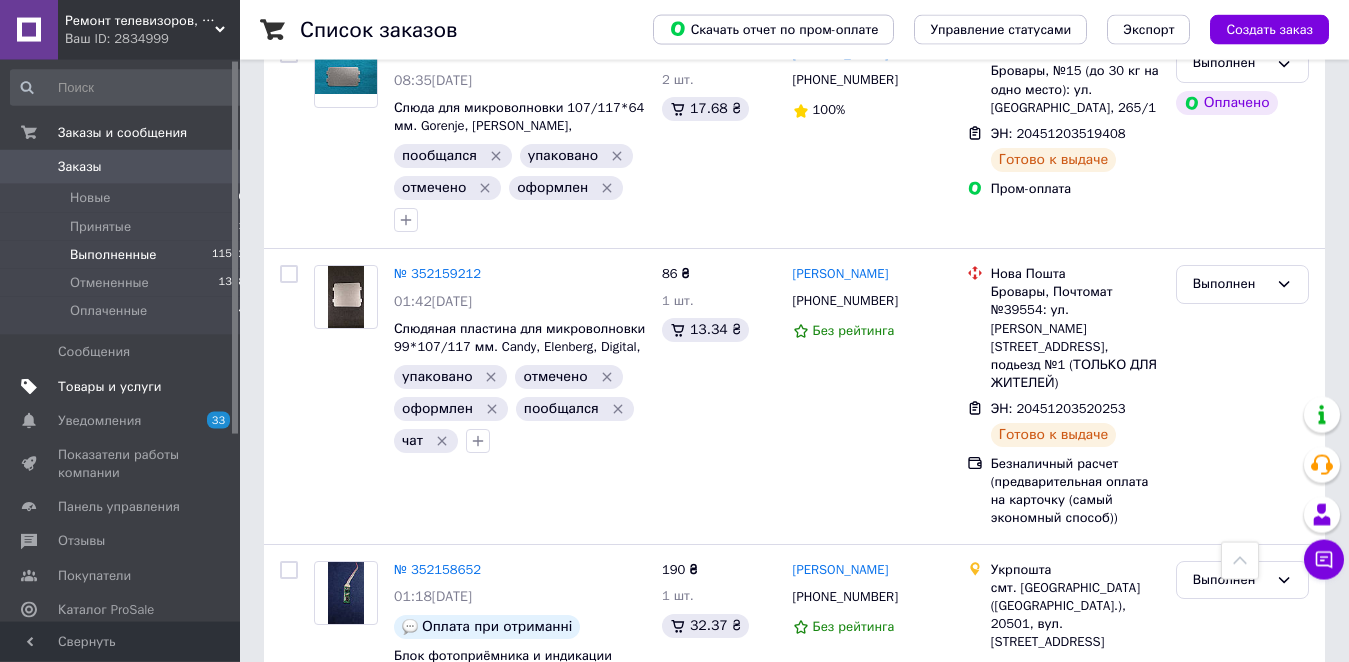 click on "Товары и услуги" at bounding box center [110, 387] 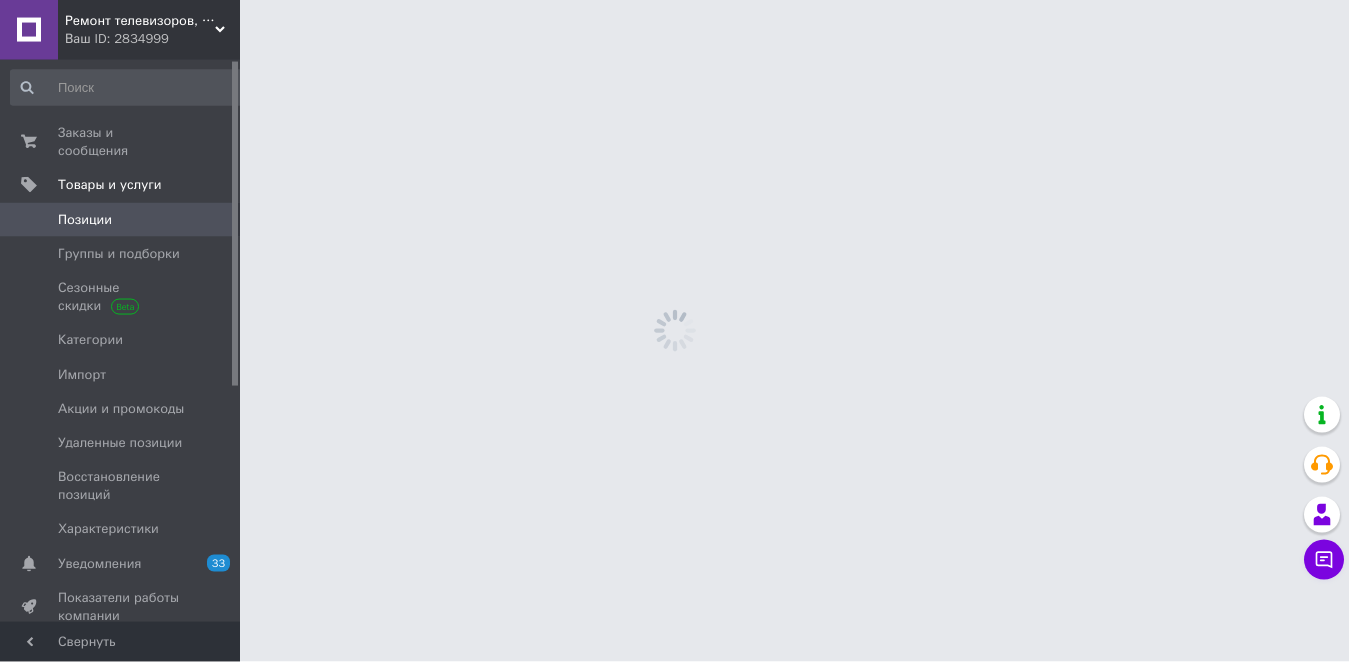 scroll, scrollTop: 0, scrollLeft: 0, axis: both 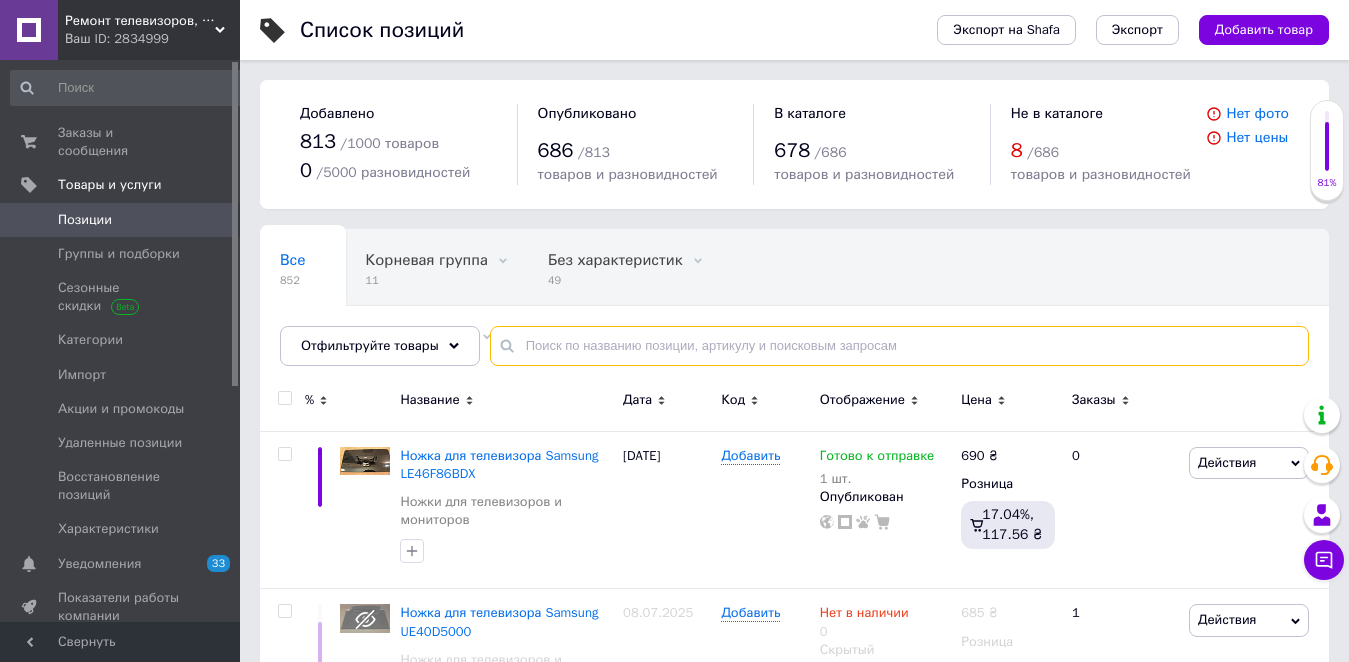 click at bounding box center (899, 346) 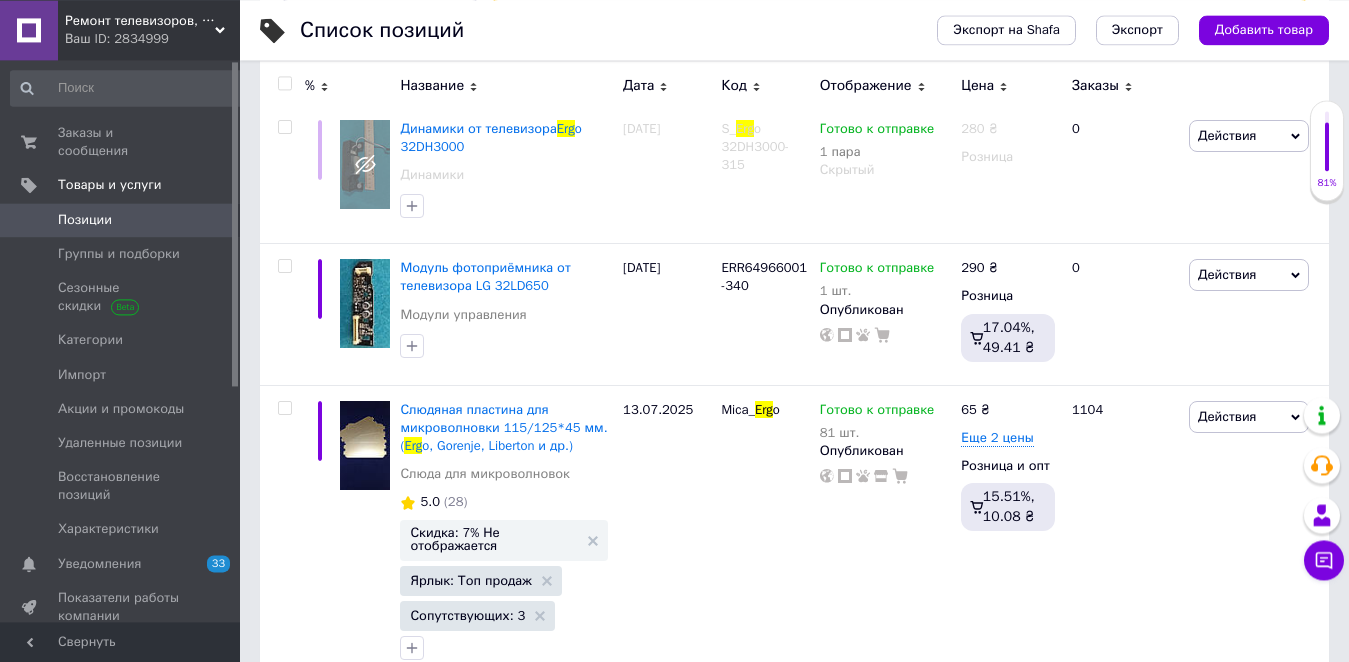 scroll, scrollTop: 355, scrollLeft: 0, axis: vertical 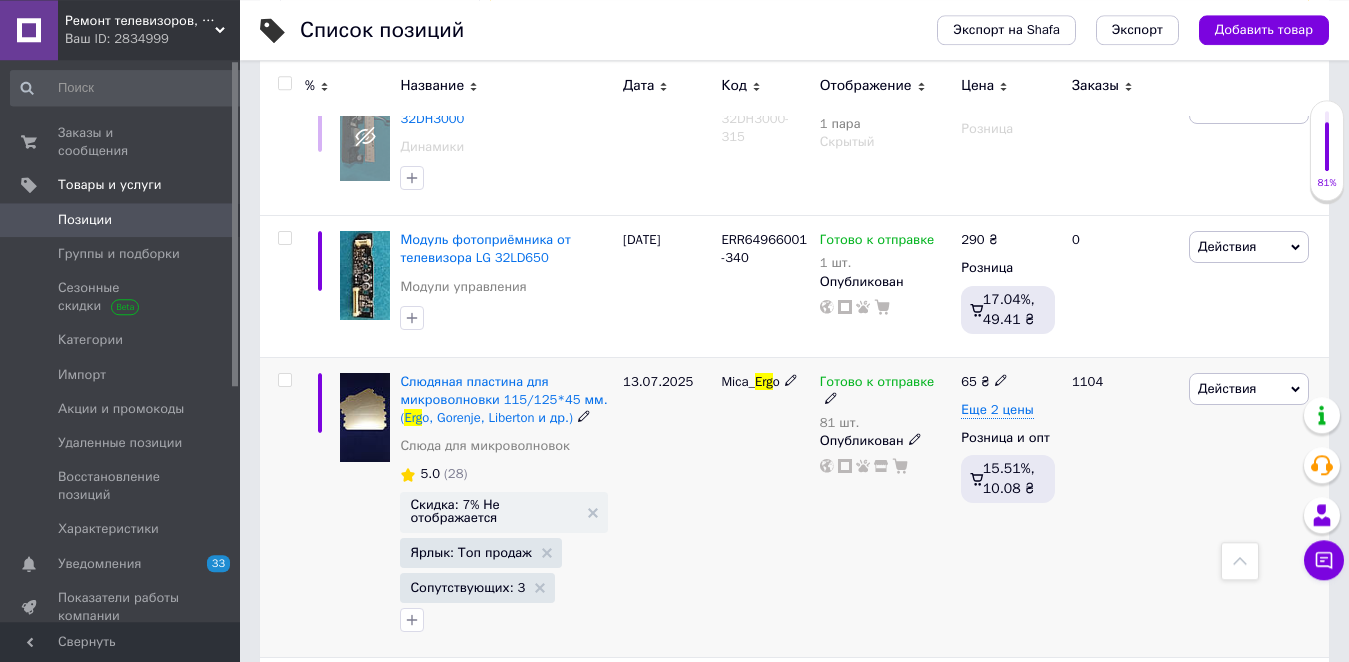 type on "erg" 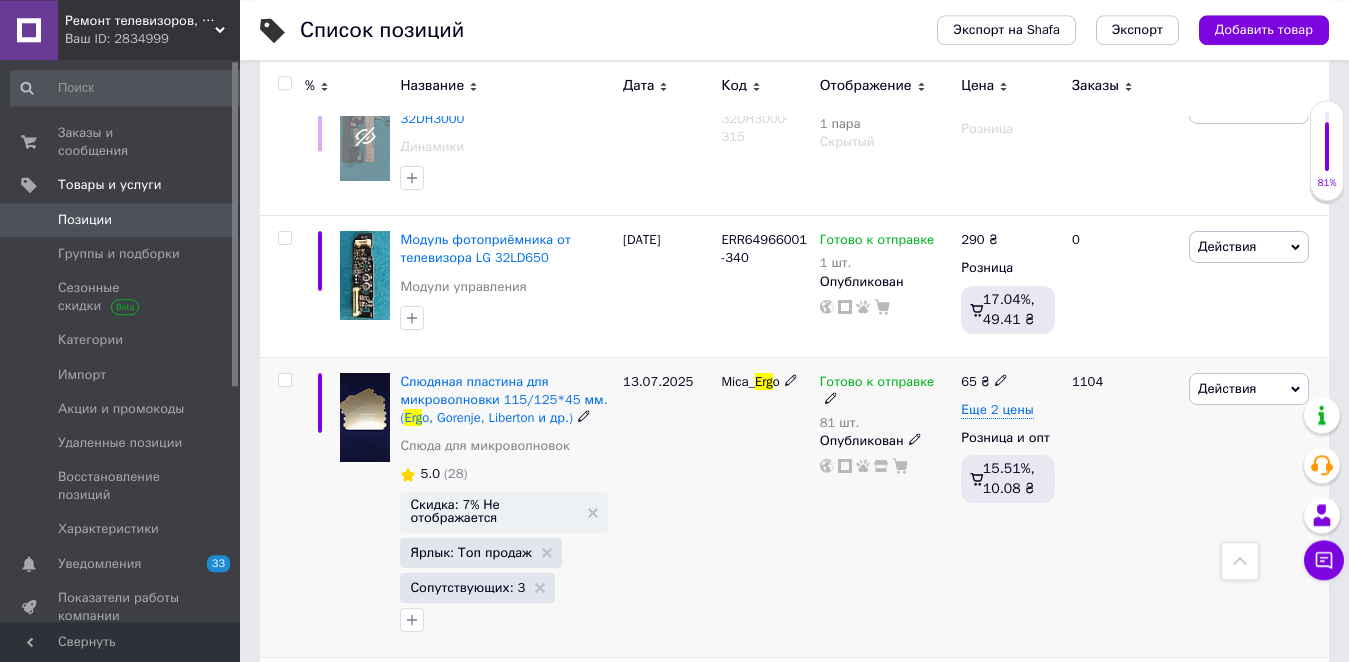 click on "Слюдяная пластина для микроволновки 115/125*45 мм. ( Erg o, Gorenje, [GEOGRAPHIC_DATA] и др.) Слюда для микроволновок 5.0 (28) Скидка: 7% Не отображается Ярлык: Топ продаж Сопутствующих: 3" at bounding box center [506, 507] 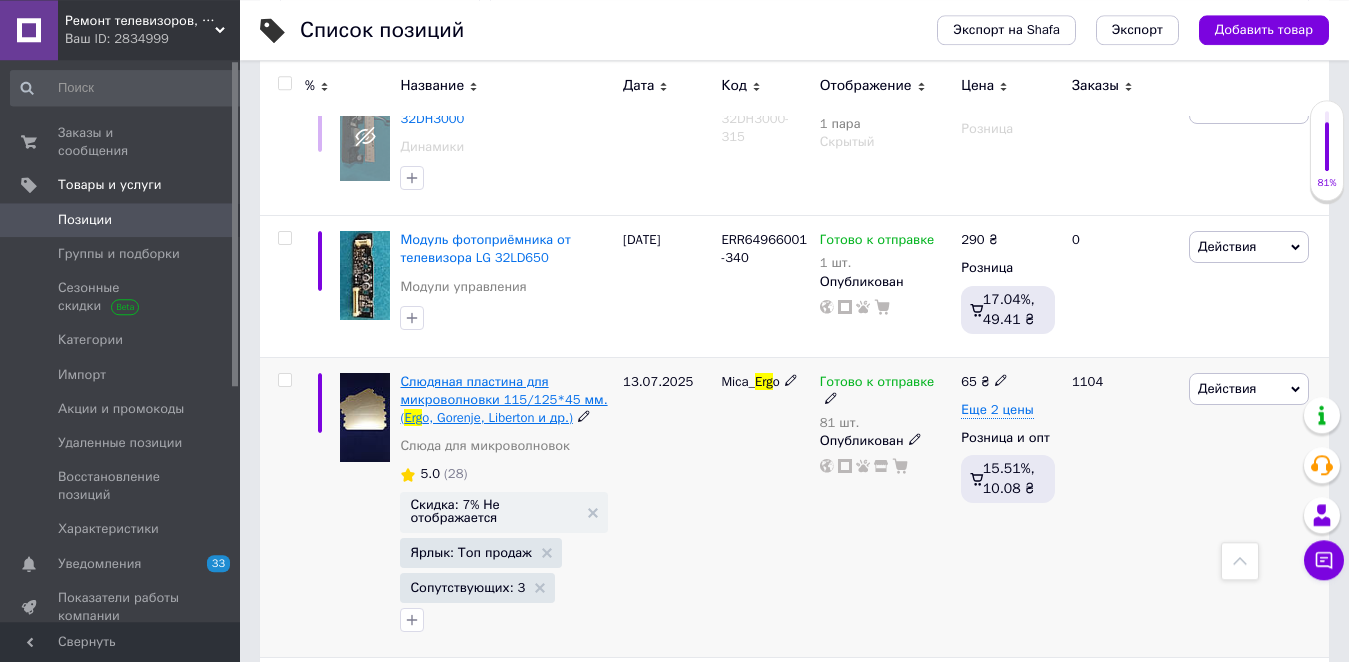 click on "Слюдяная пластина для микроволновки 115/125*45 мм. (" at bounding box center (503, 399) 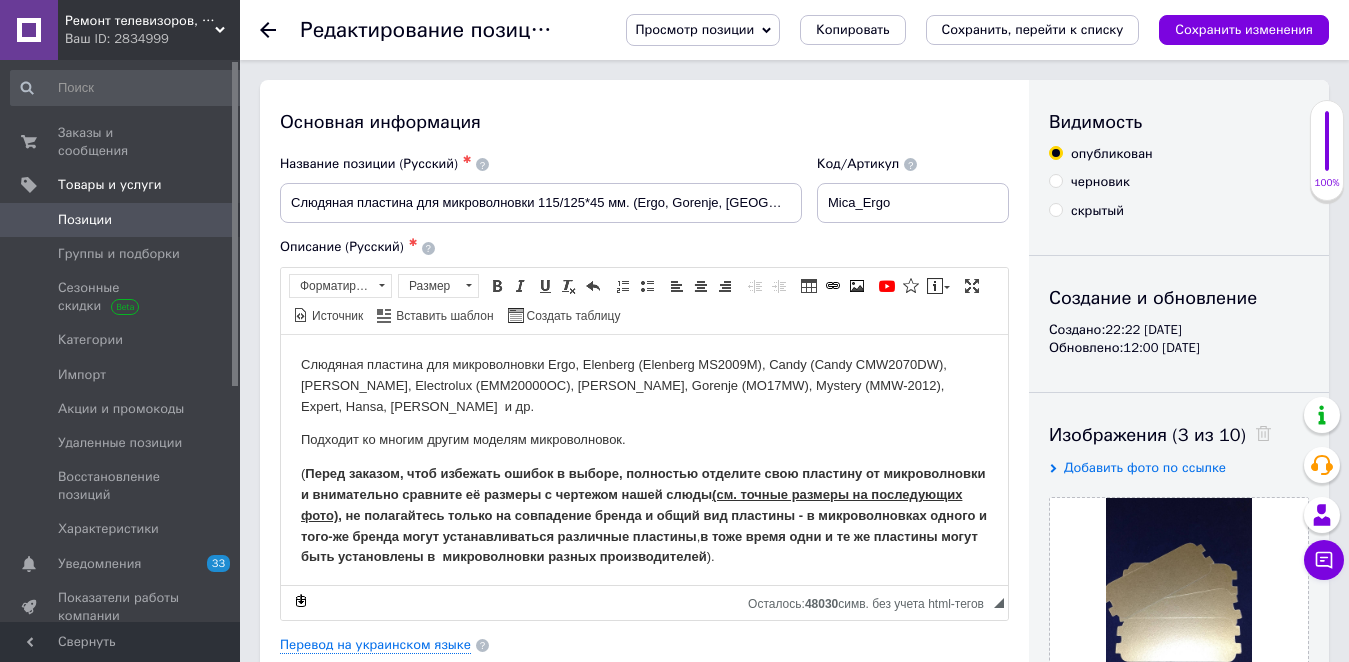 scroll, scrollTop: 0, scrollLeft: 0, axis: both 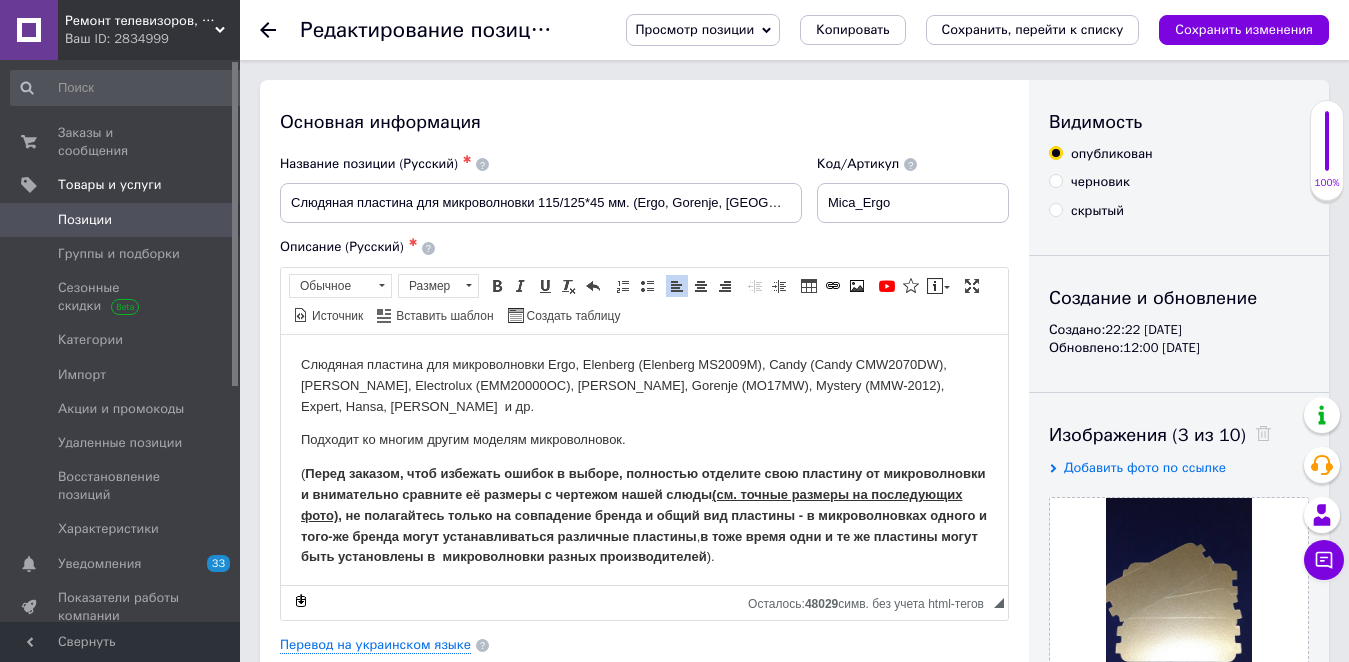 click on "Слюдяная пластина для микроволновки Ergo, Elenberg (Elenberg MS2009M), Candy (Candy CMW2070DW), [PERSON_NAME], Electrolux (EMM20000OC), [PERSON_NAME], Gorenje ( MO17MW) , Mystery (MMW-2012), Expert, Hansa, [PERSON_NAME]  и др." at bounding box center (644, 385) 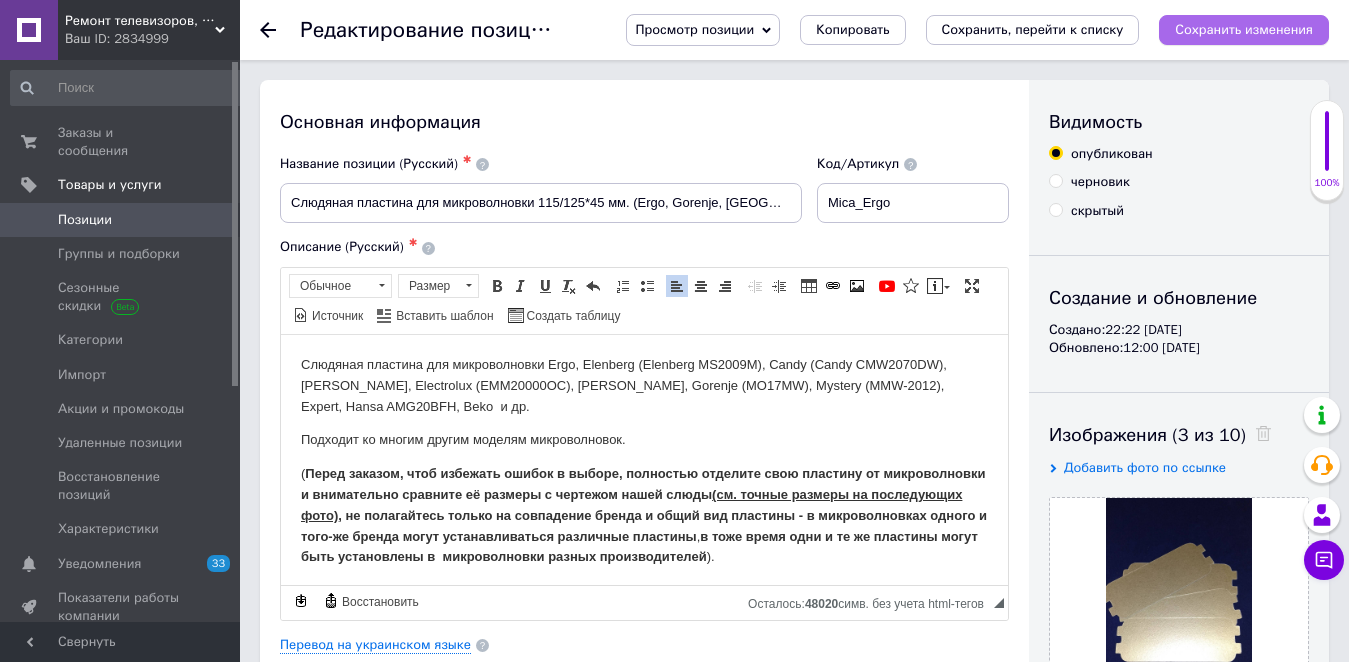 click on "Сохранить изменения" at bounding box center (1244, 29) 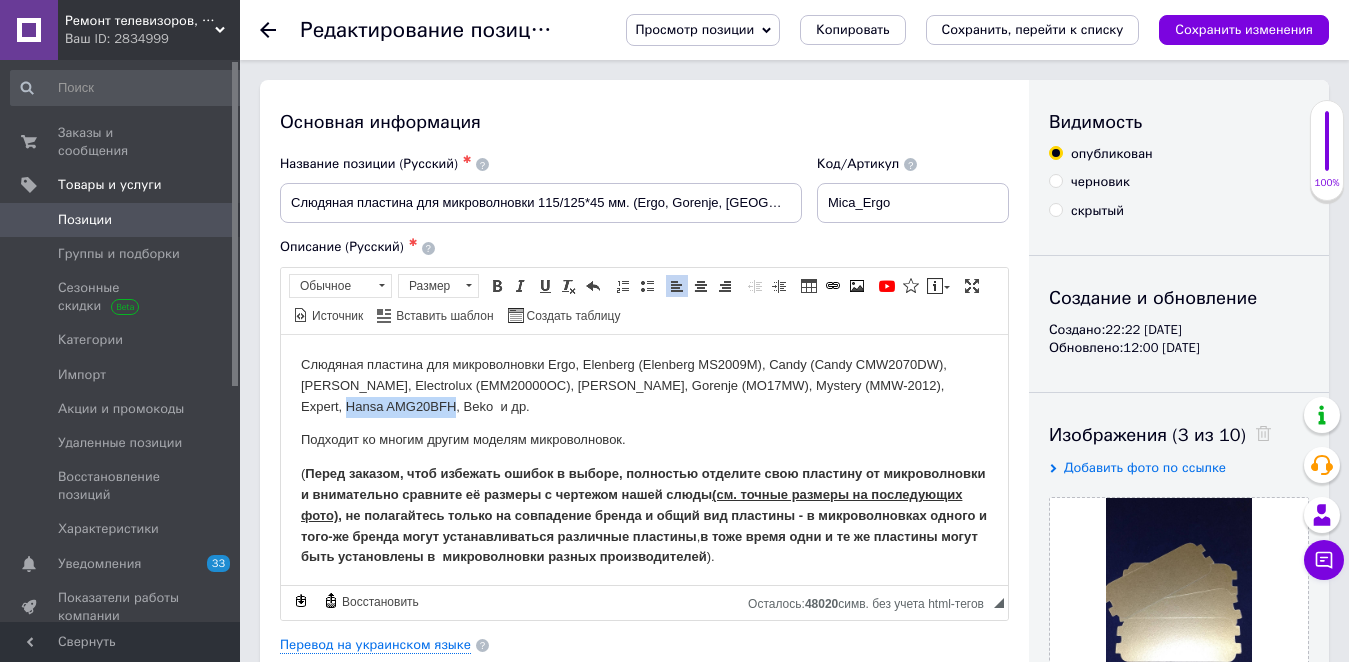 drag, startPoint x: 905, startPoint y: 381, endPoint x: 369, endPoint y: 396, distance: 536.20984 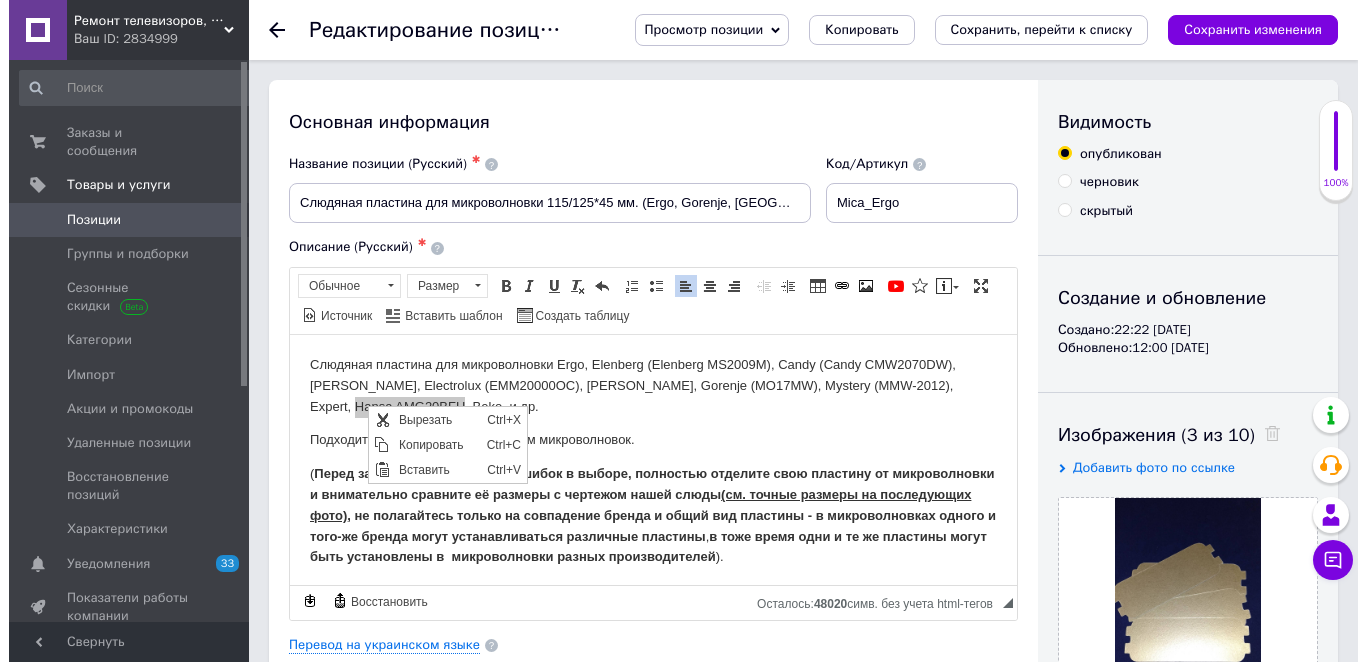 scroll, scrollTop: 0, scrollLeft: 0, axis: both 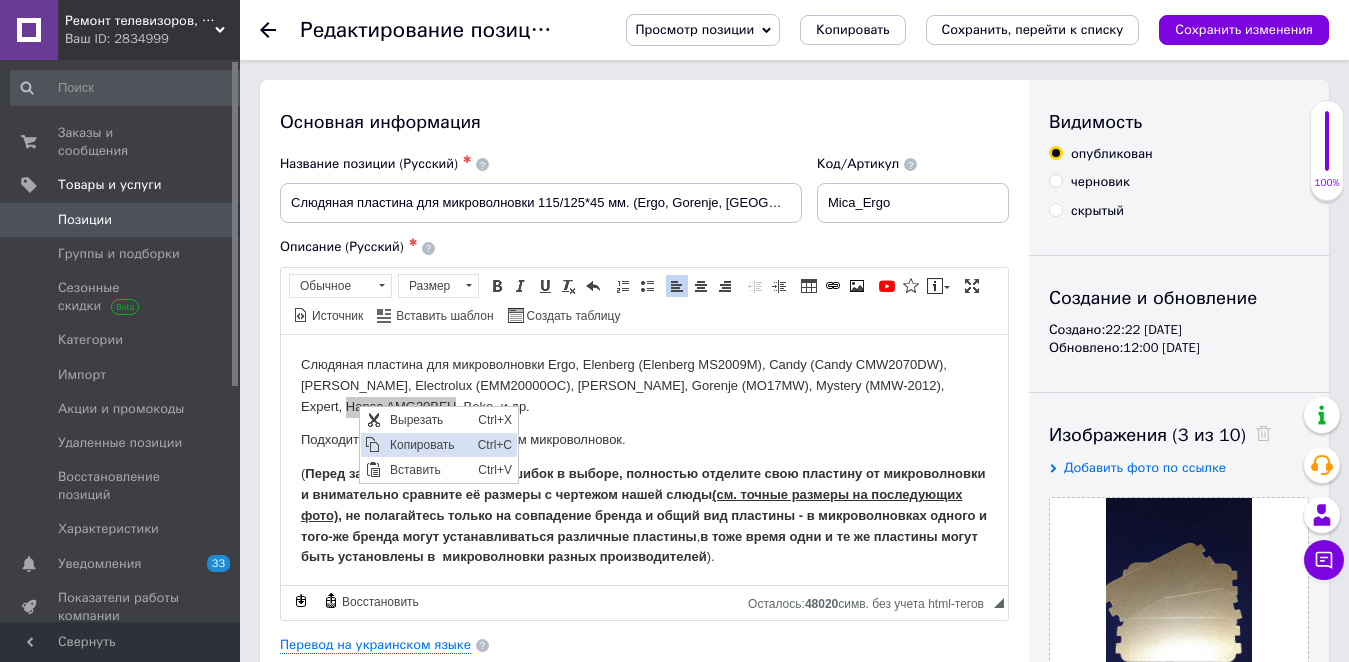 click on "Копировать" at bounding box center [429, 444] 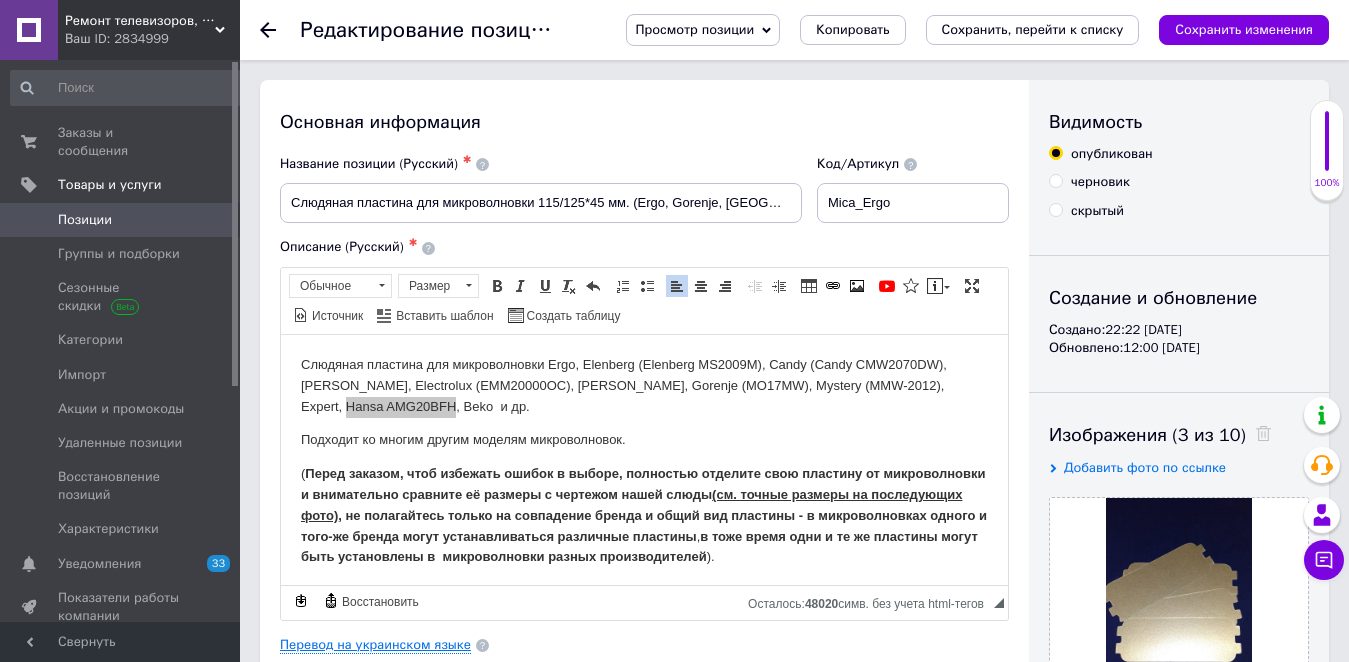 click on "Перевод на украинском языке" at bounding box center [375, 645] 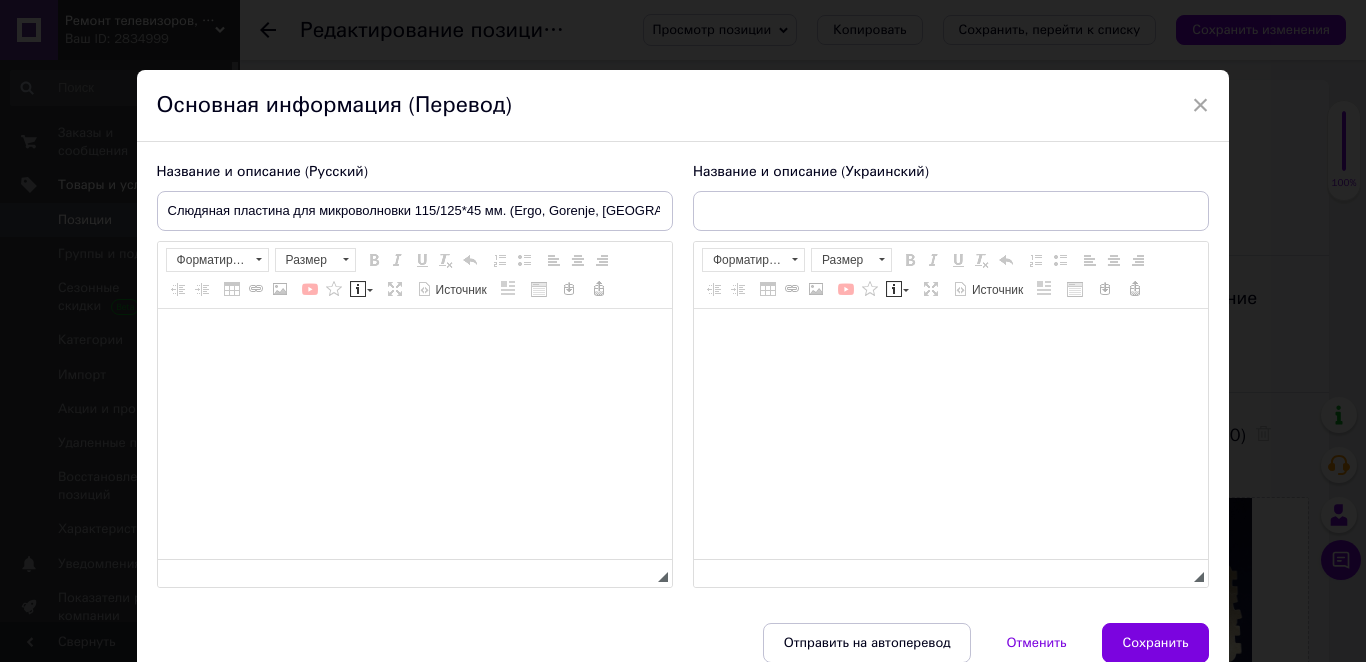 type on "Слюдяна пластина для мікрохвильовки 115/125*45 мм. (Ergo, Gorenje, [GEOGRAPHIC_DATA] и др.)" 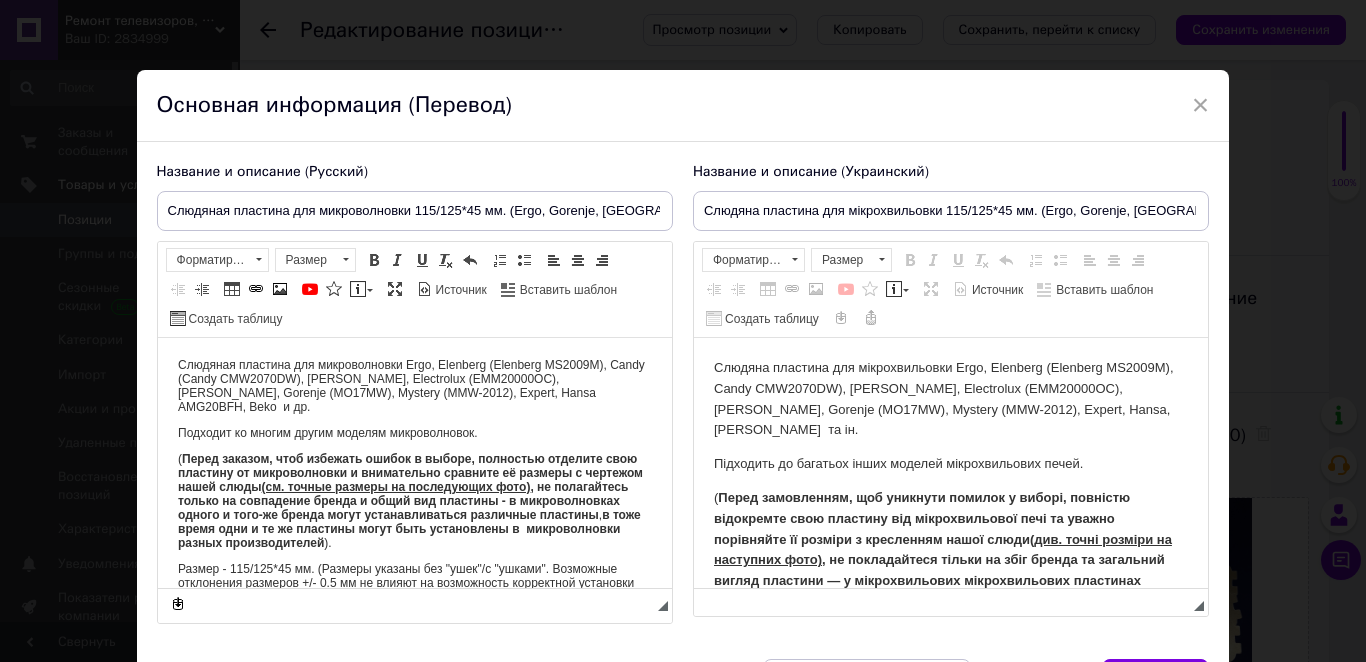 scroll, scrollTop: 0, scrollLeft: 0, axis: both 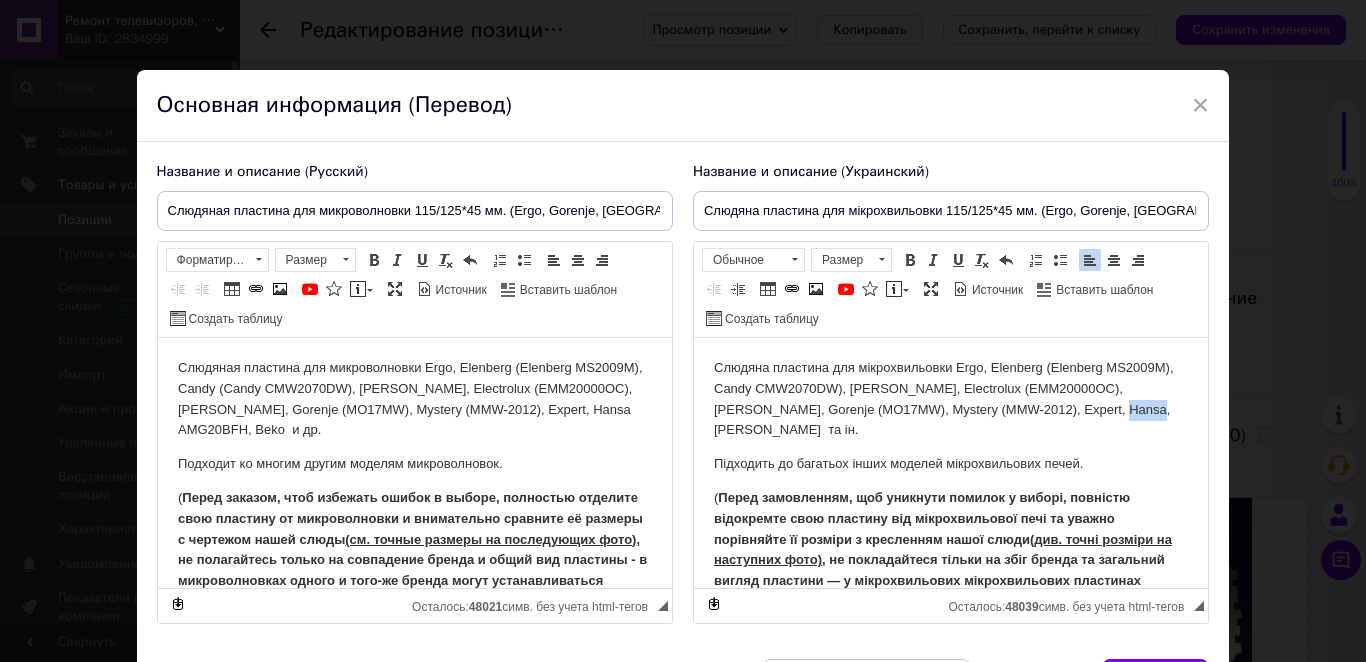 drag, startPoint x: 750, startPoint y: 432, endPoint x: 717, endPoint y: 435, distance: 33.13608 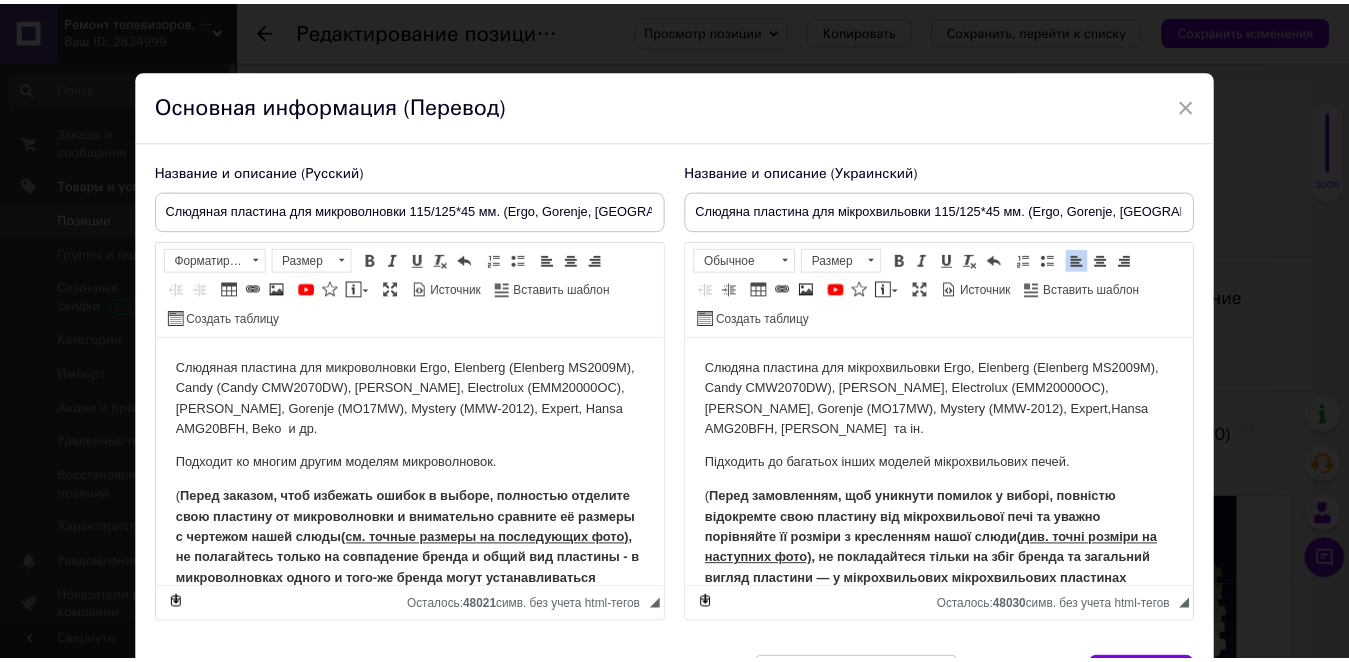 scroll, scrollTop: 127, scrollLeft: 0, axis: vertical 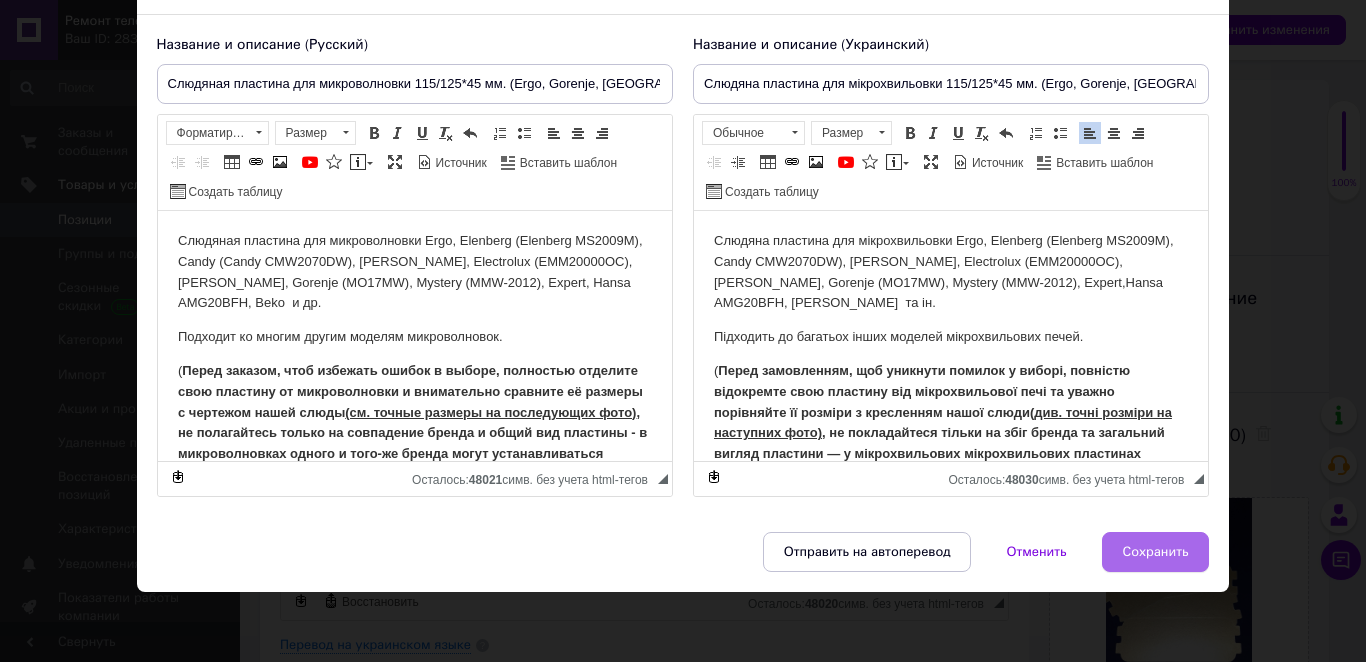 click on "Сохранить" at bounding box center (1156, 552) 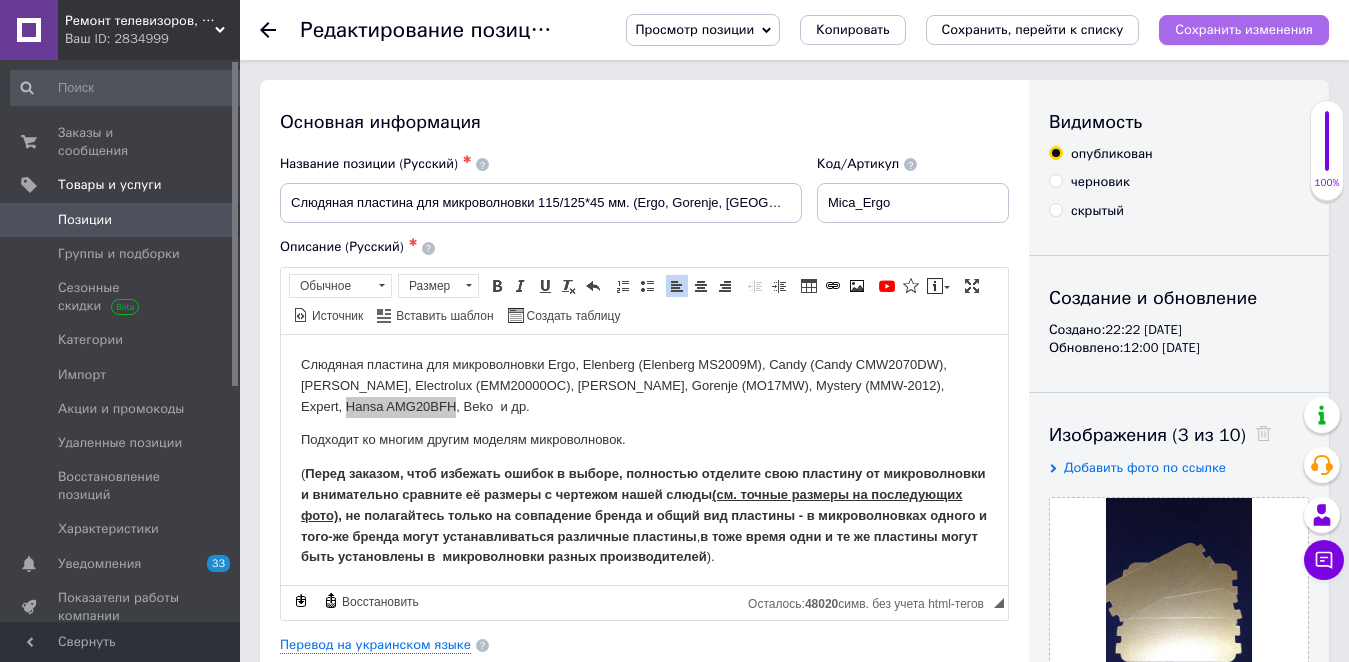 click on "Сохранить изменения" at bounding box center [1244, 29] 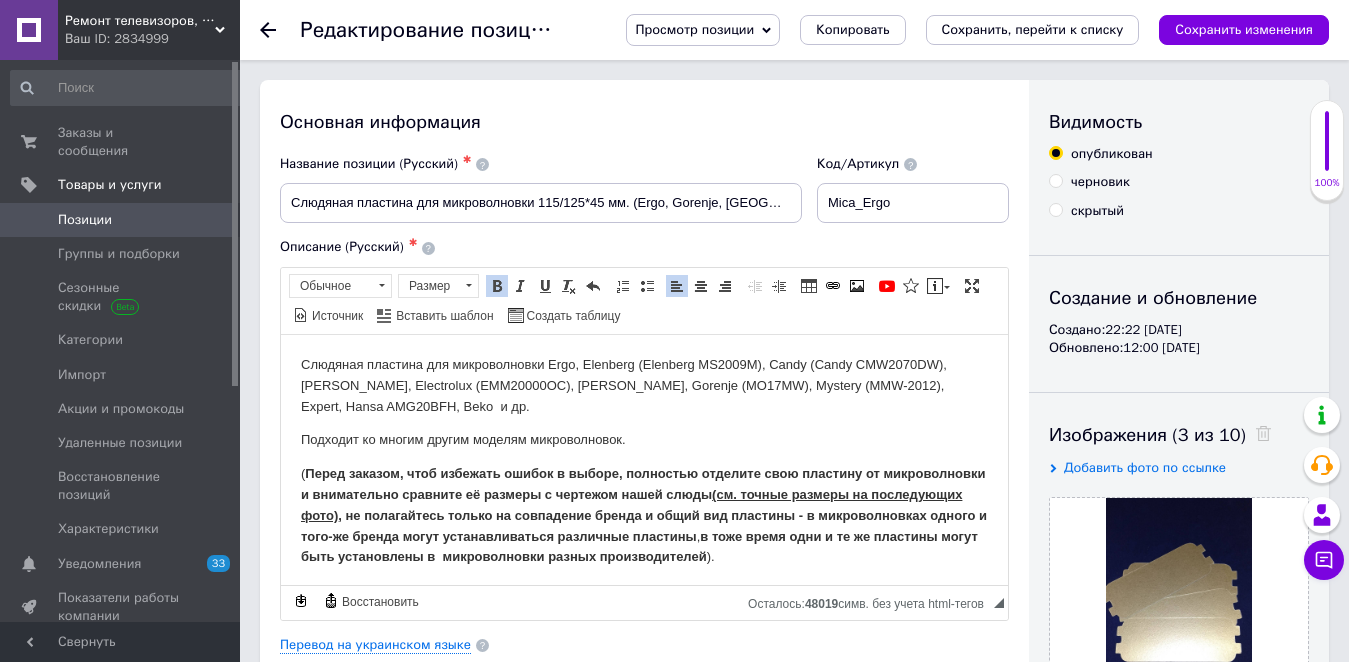 click on "в тоже время одни и те же пластины могут быть установлены в  микроволновки" at bounding box center (639, 546) 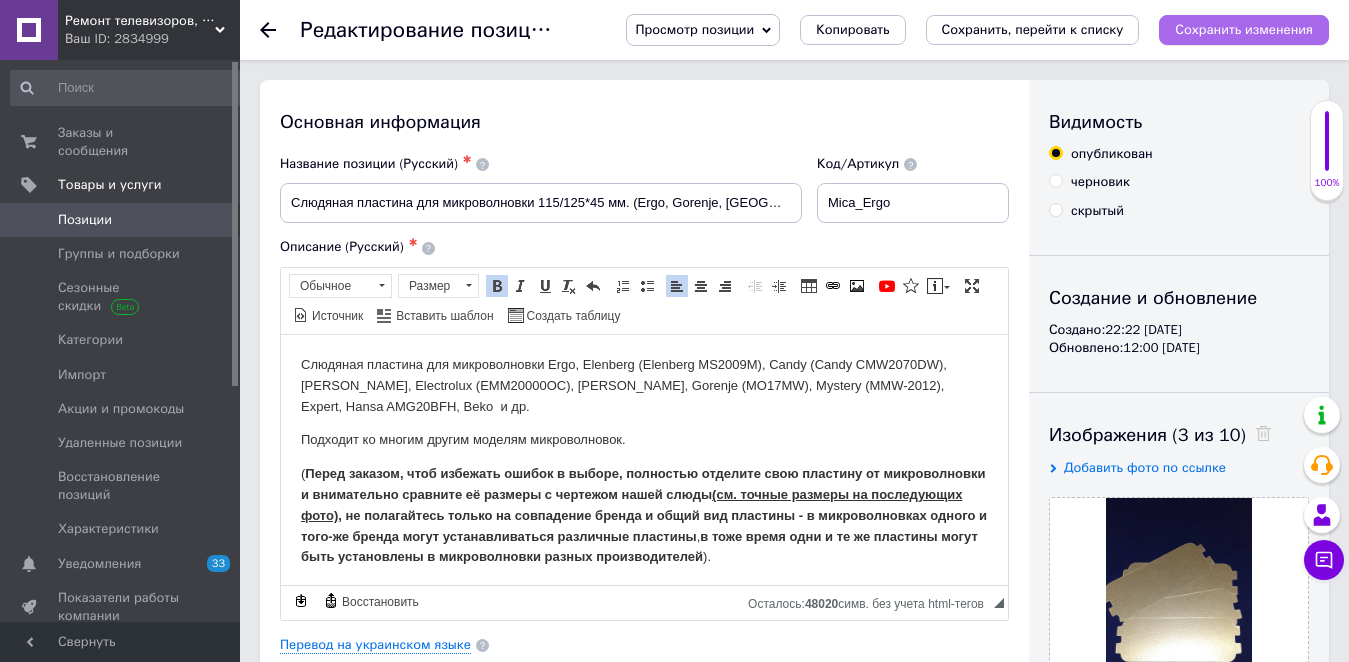 click on "Сохранить изменения" at bounding box center [1244, 30] 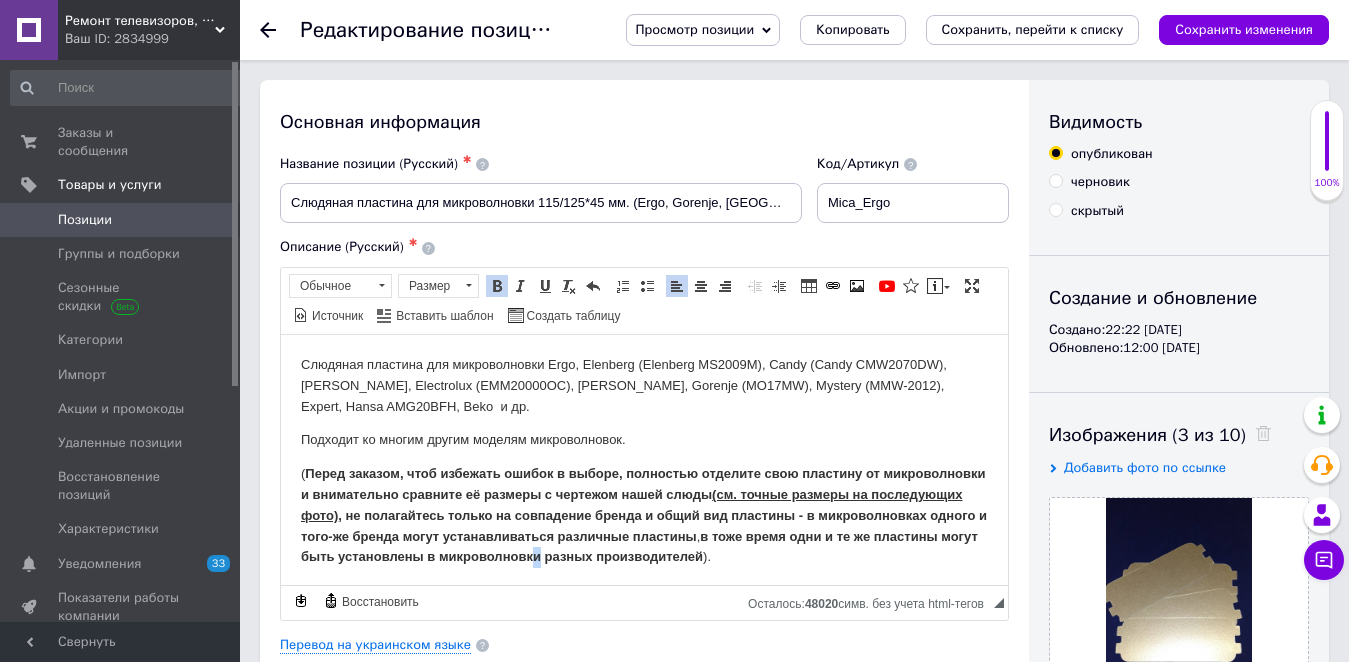 click on "в тоже время одни и те же пластины могут быть установлены в микроволновки" at bounding box center (639, 546) 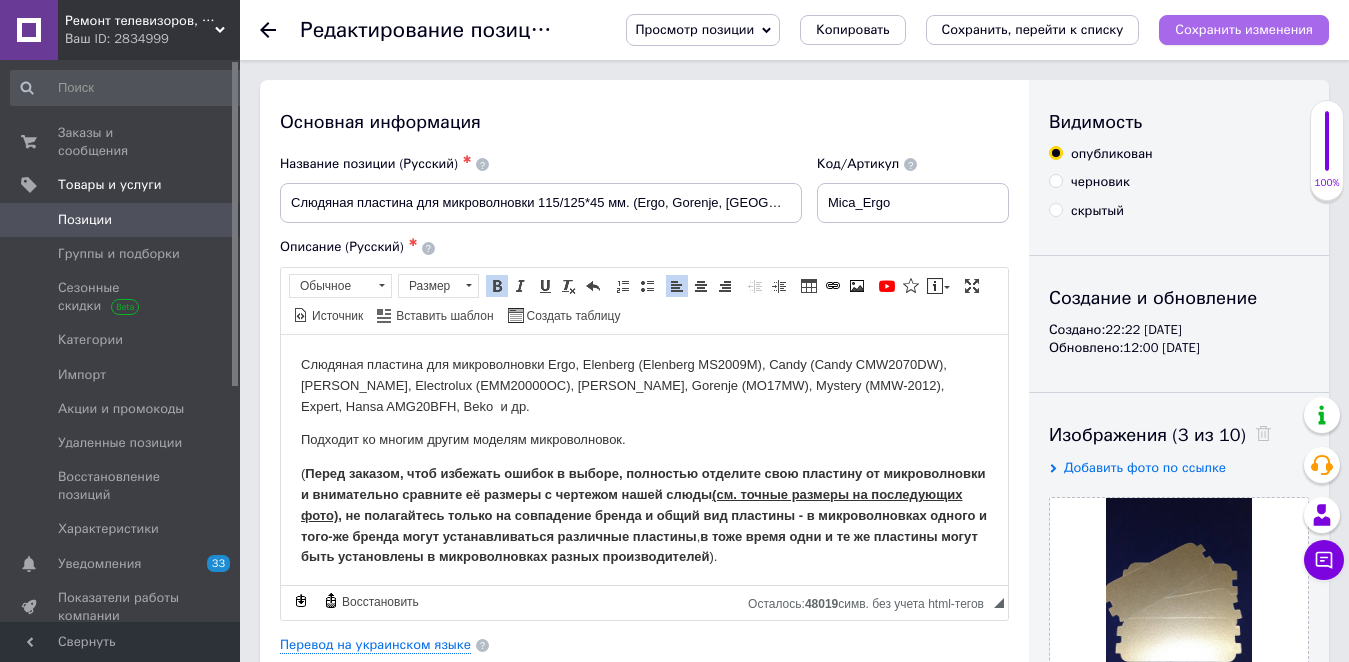click on "Сохранить изменения" at bounding box center (1244, 29) 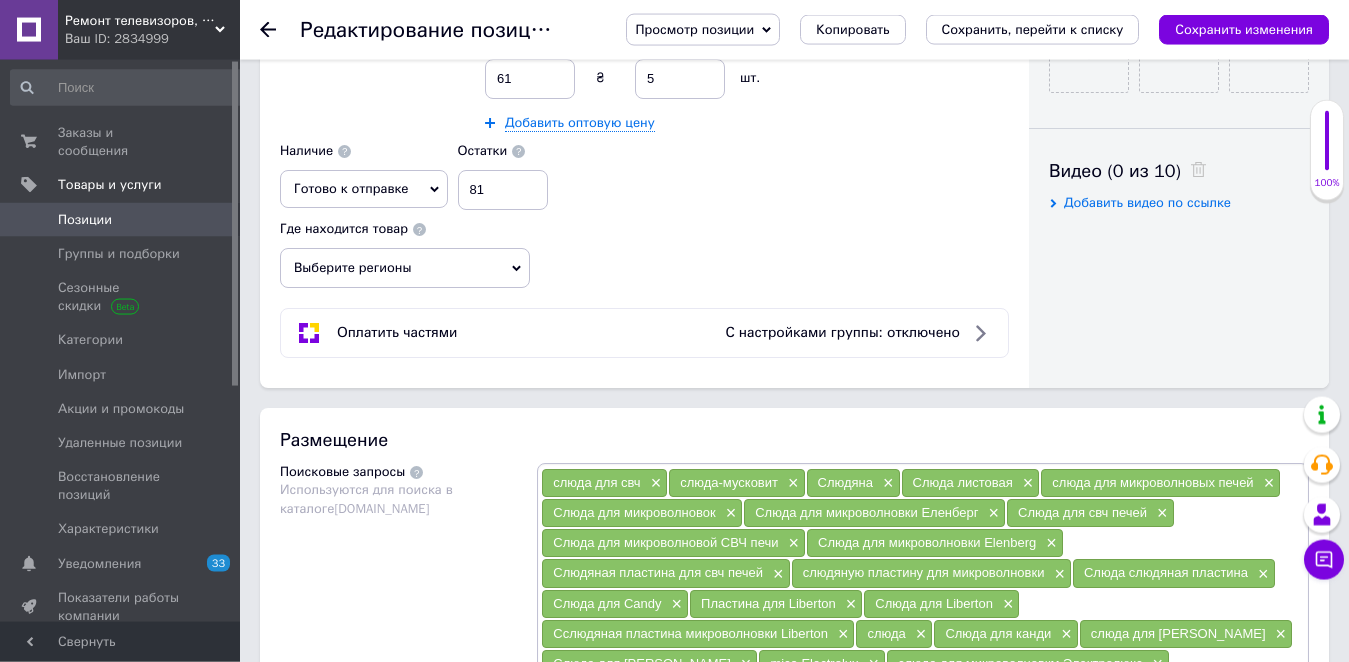 scroll, scrollTop: 0, scrollLeft: 0, axis: both 